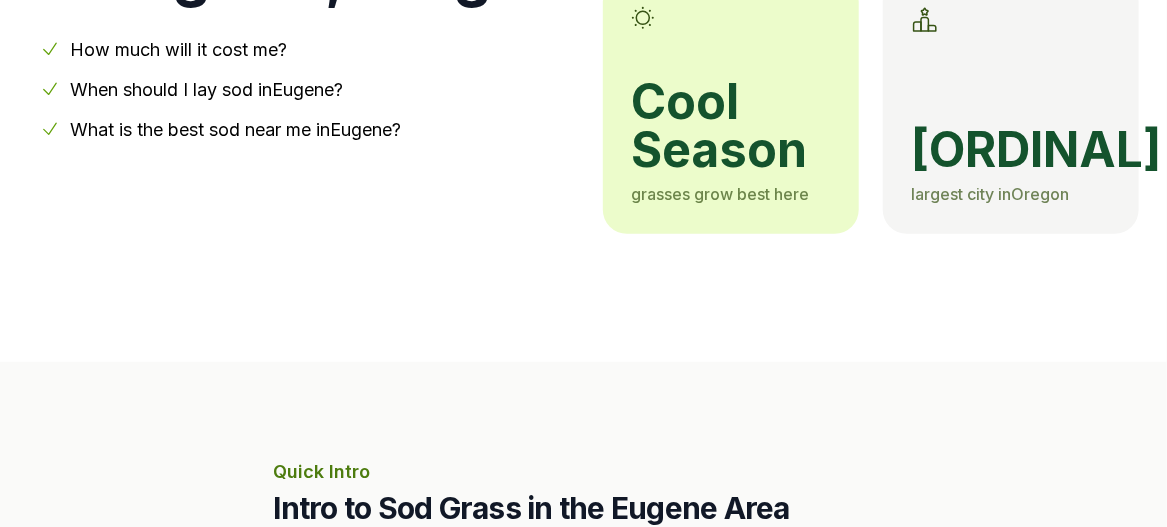 scroll, scrollTop: 700, scrollLeft: 0, axis: vertical 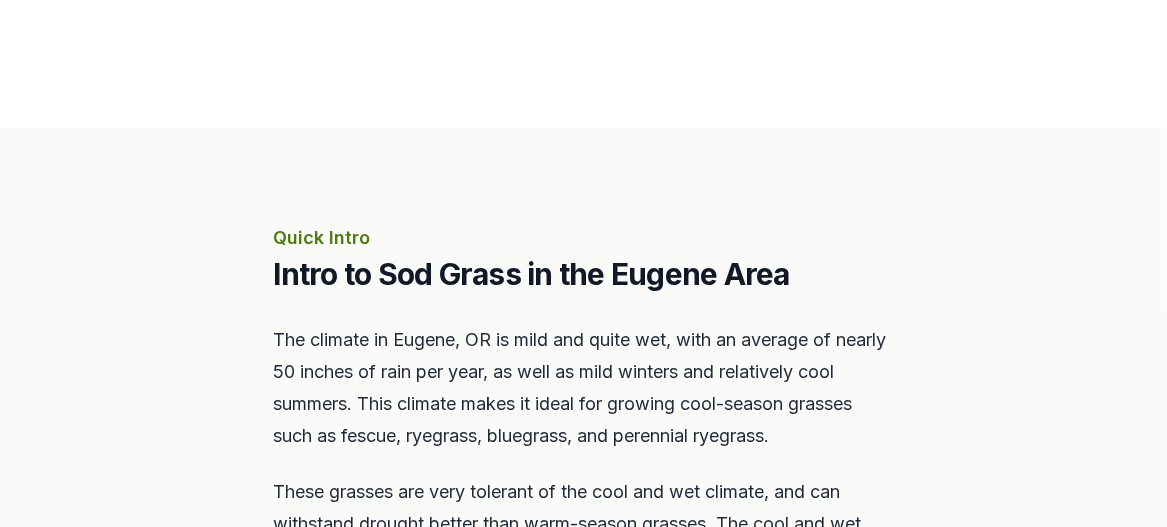 click on "How much will it cost me?" at bounding box center [179, -185] 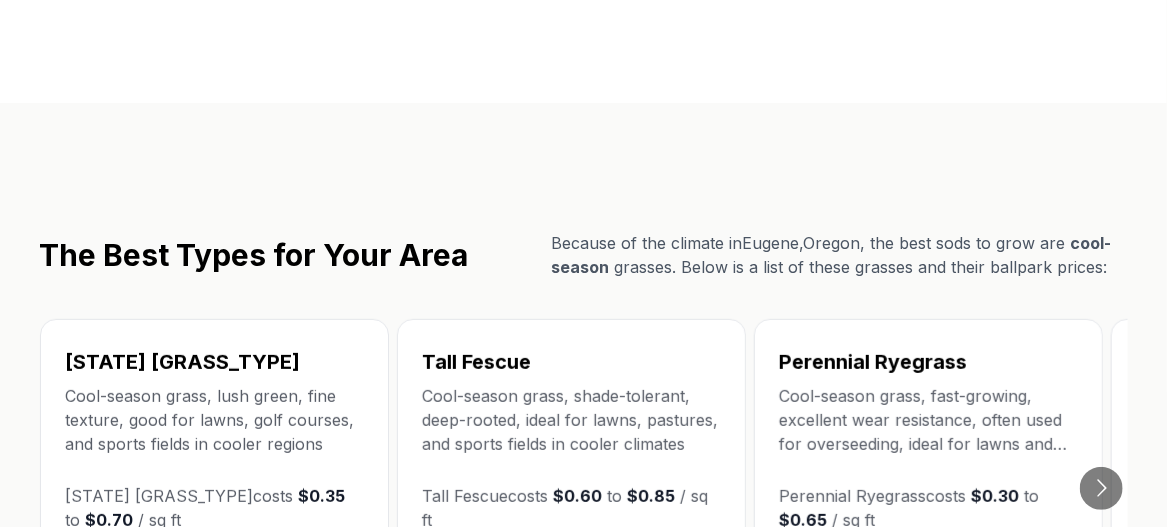 scroll, scrollTop: 3400, scrollLeft: 0, axis: vertical 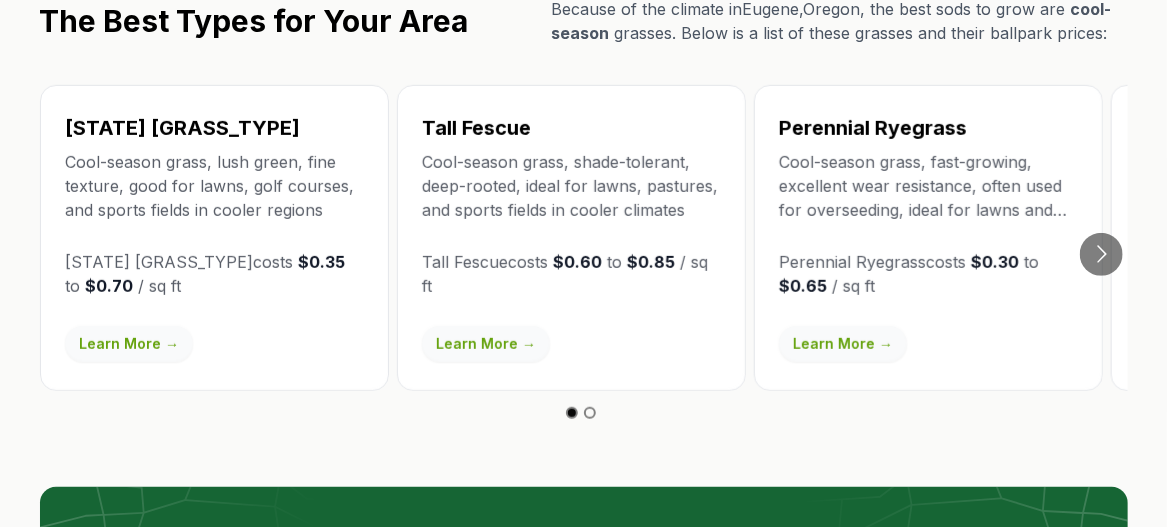 click on "Find out my lawn size →" at bounding box center [583, -1170] 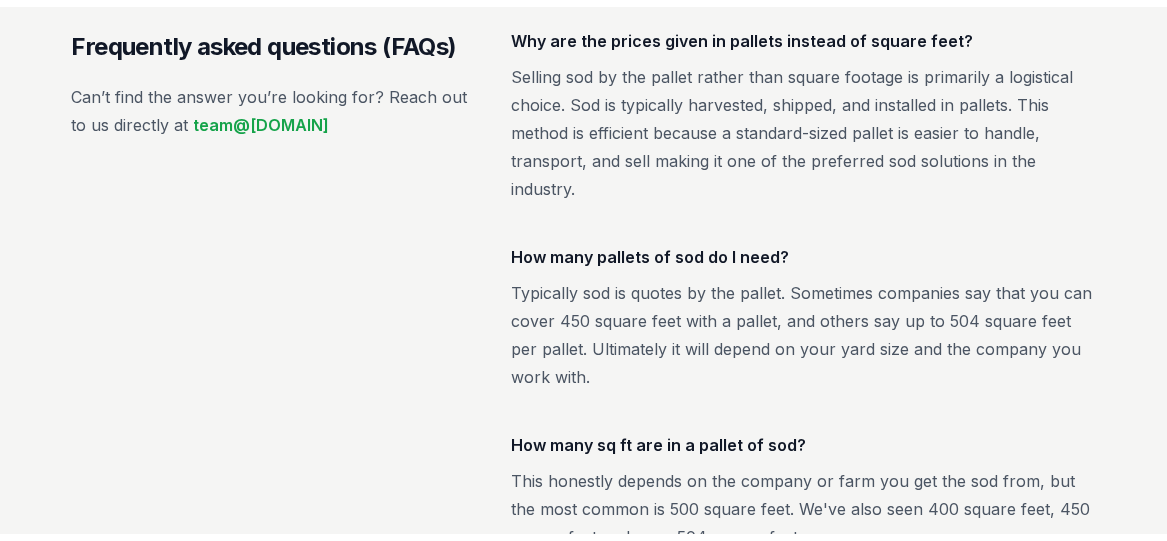 scroll, scrollTop: 623, scrollLeft: 0, axis: vertical 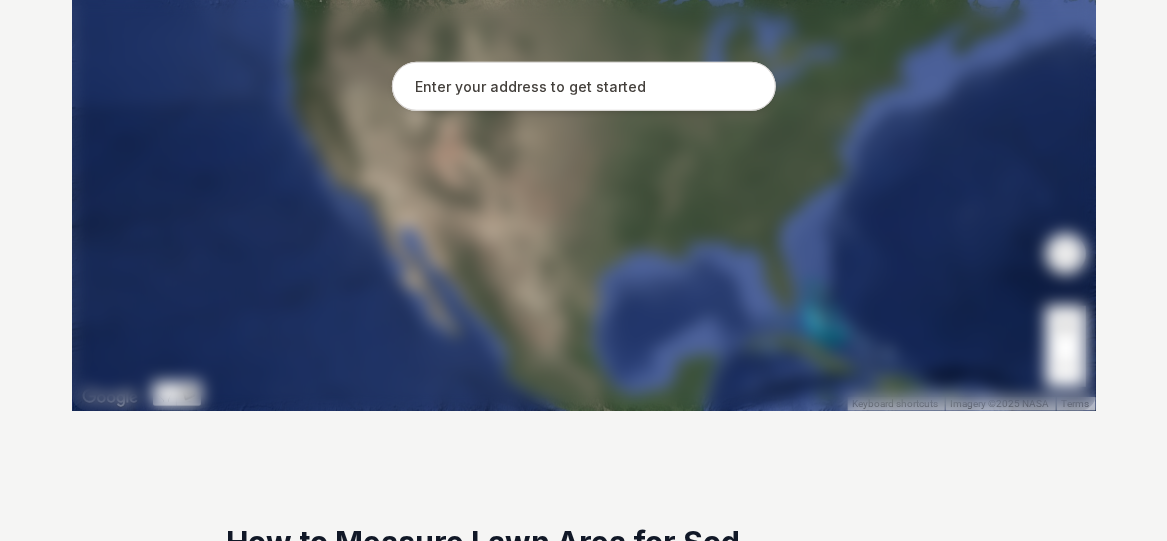 click at bounding box center (584, 87) 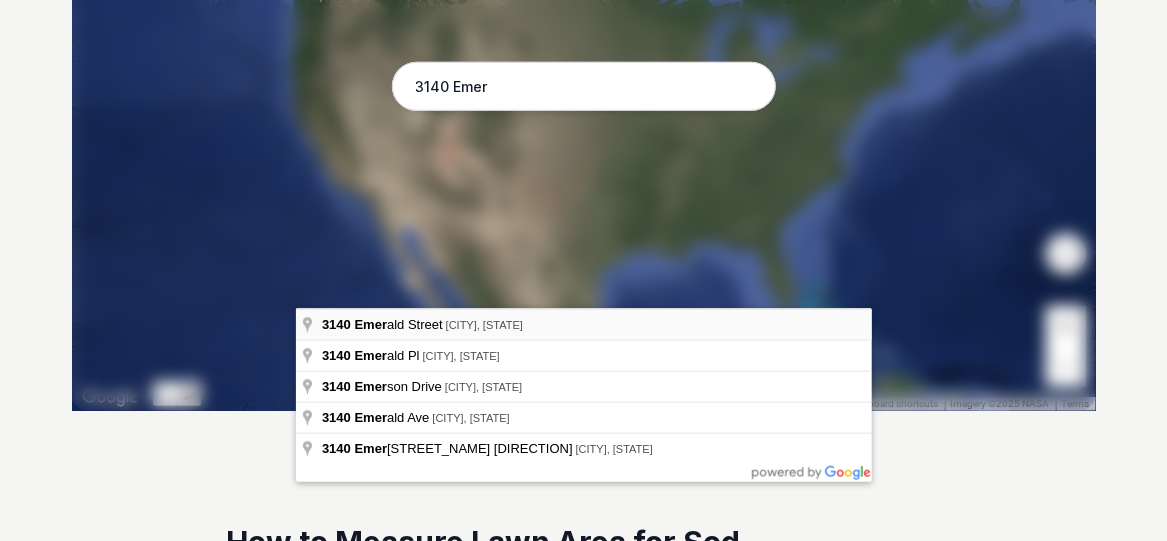 type on "[NUMBER] [STREET], [CITY], [STATE]" 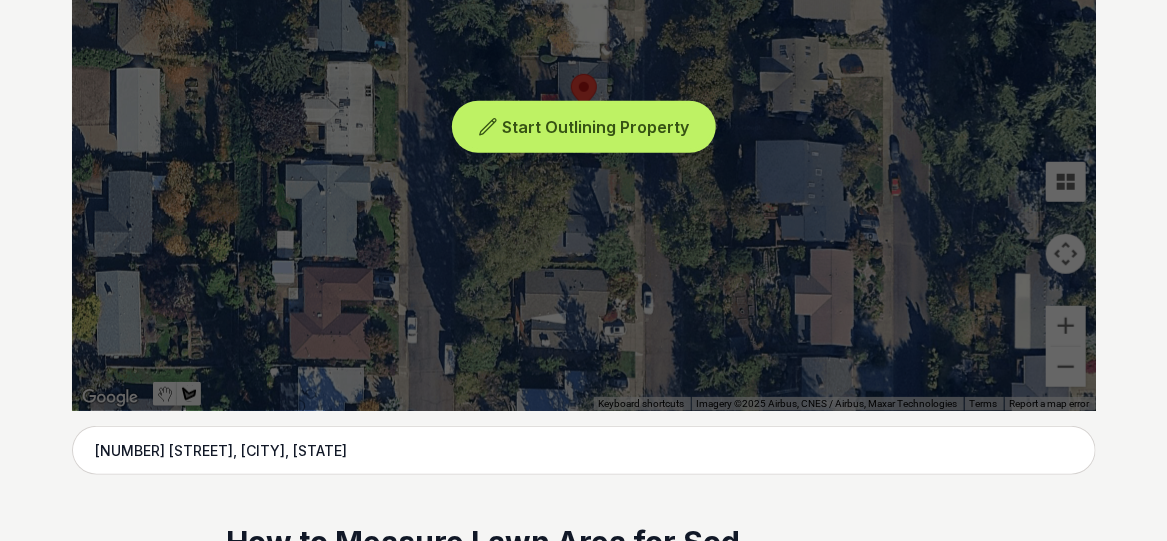 click on "Start Outlining Property" at bounding box center [595, 127] 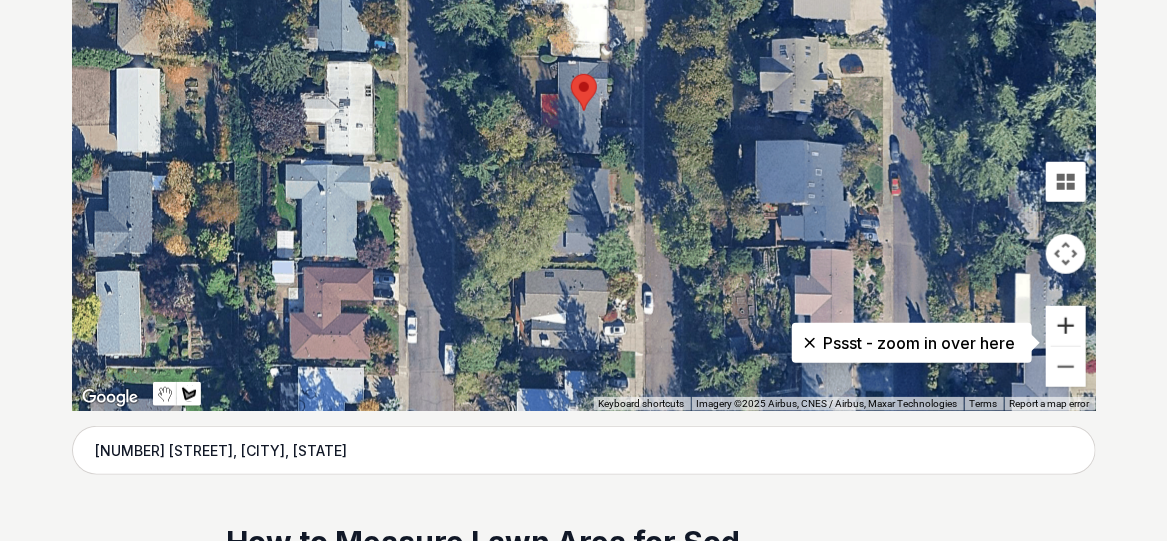 click at bounding box center [1066, 326] 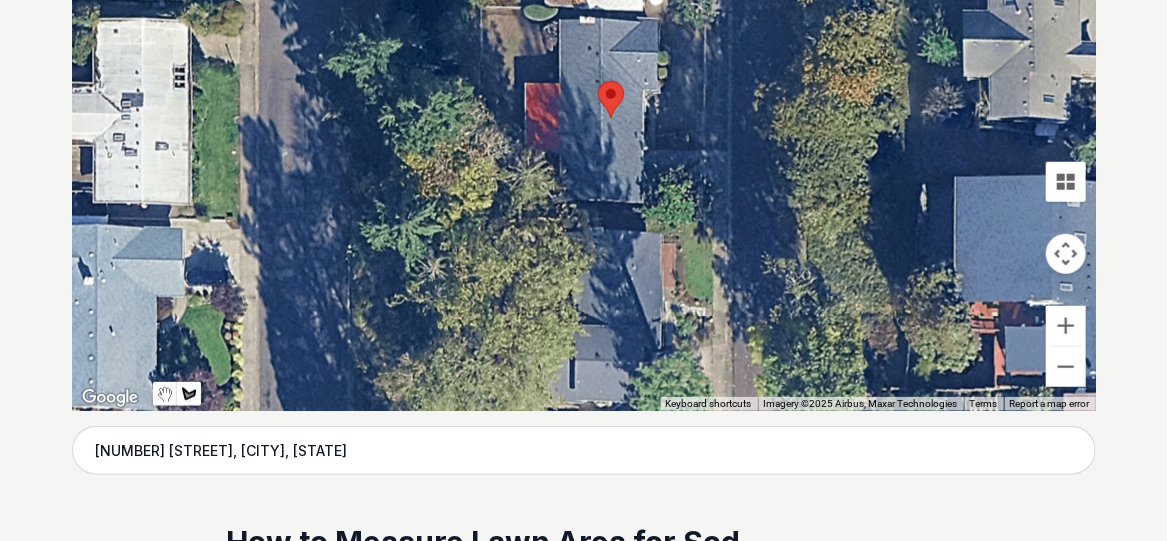 drag, startPoint x: 638, startPoint y: 219, endPoint x: 668, endPoint y: 227, distance: 31.04835 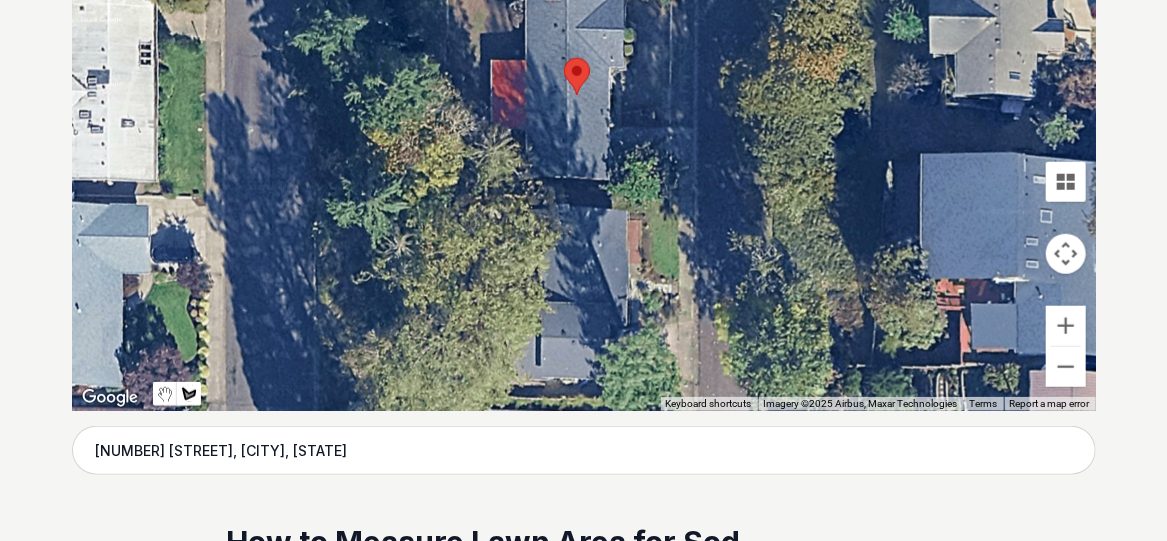 drag, startPoint x: 665, startPoint y: 227, endPoint x: 633, endPoint y: 205, distance: 38.832977 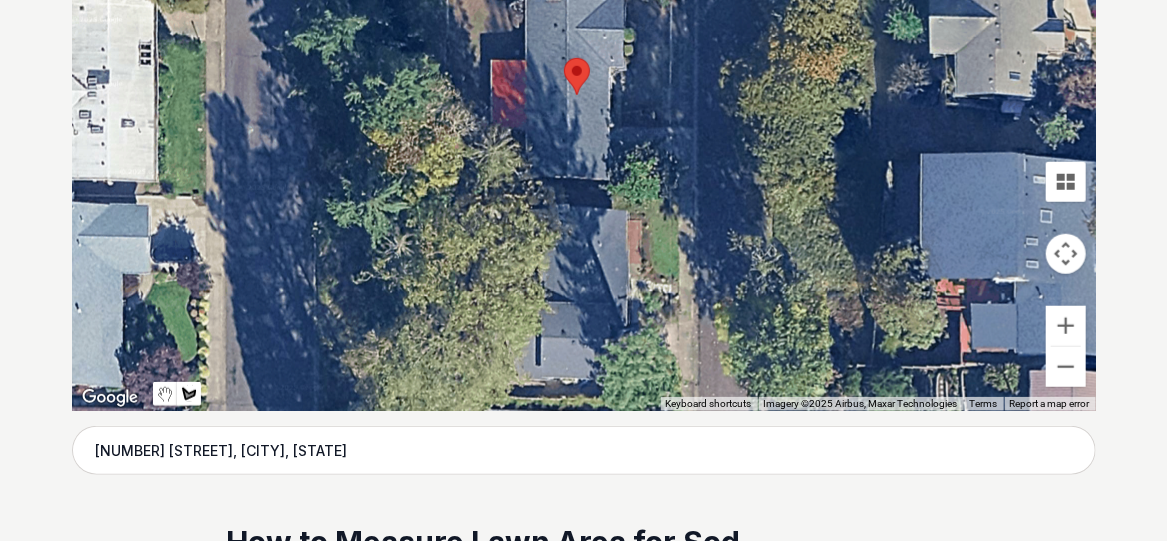 click at bounding box center [584, 111] 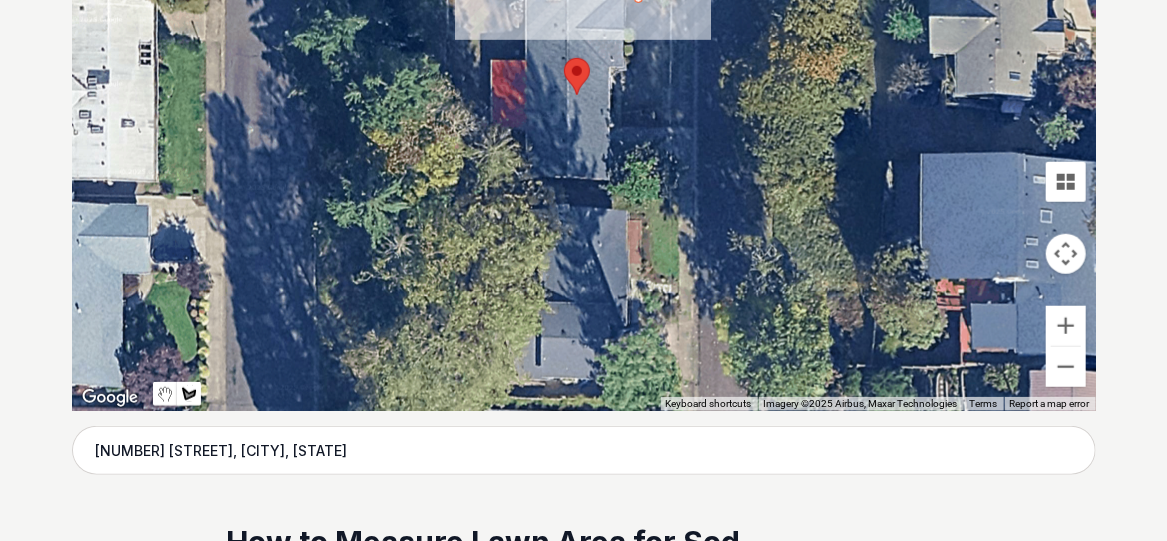 click at bounding box center [584, 111] 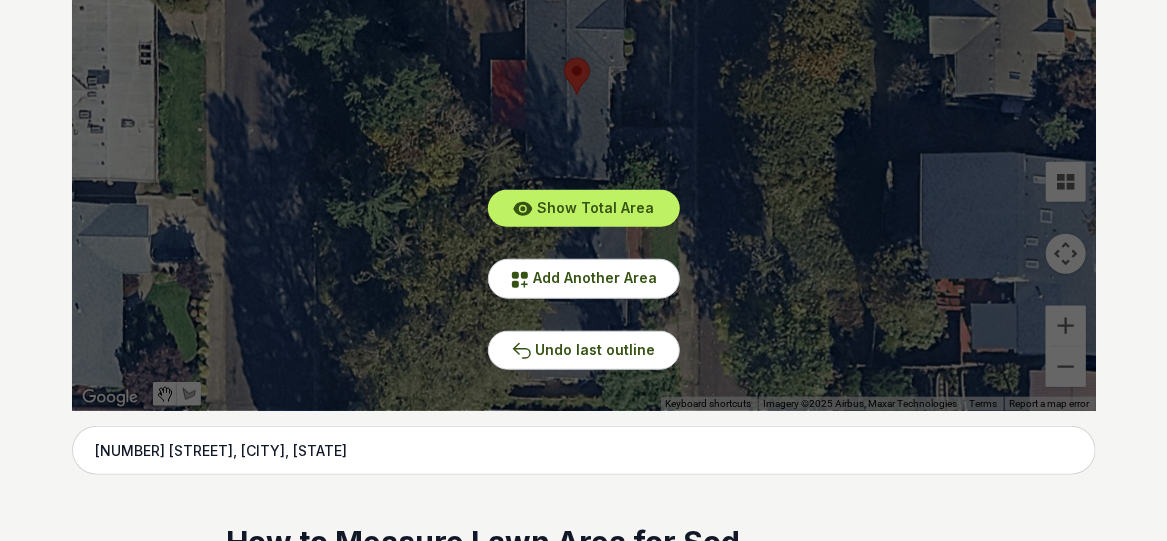 click on "Show Total Area Add Another Area Undo last outline" at bounding box center (584, 111) 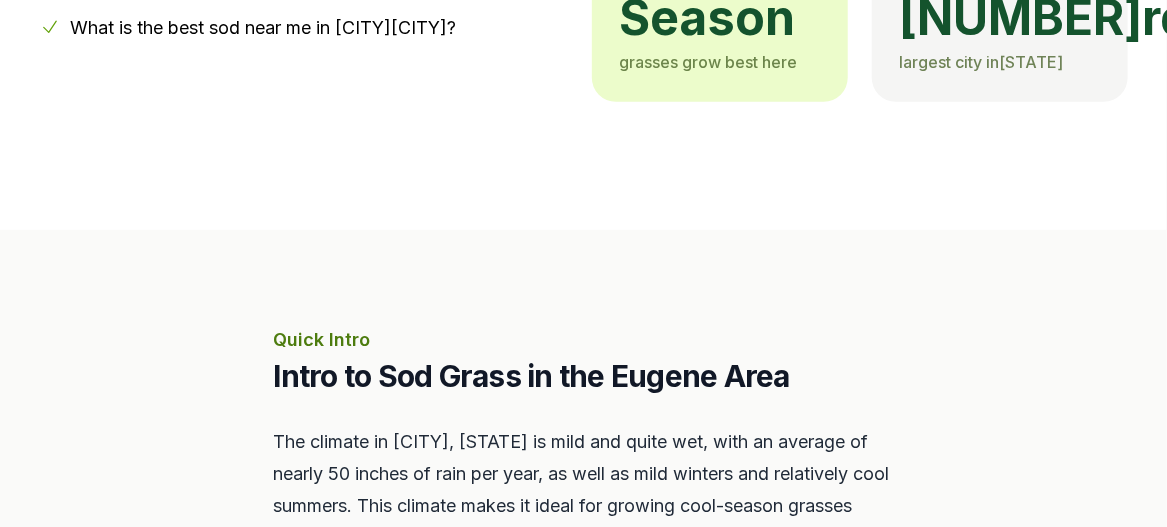 scroll, scrollTop: 700, scrollLeft: 0, axis: vertical 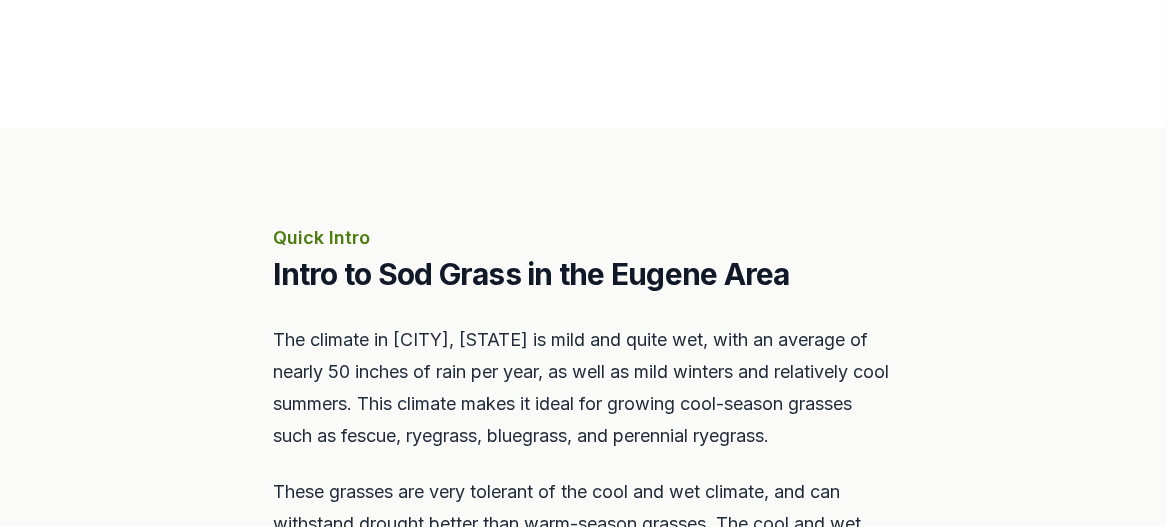 click on "How much will it cost me?" at bounding box center [179, -155] 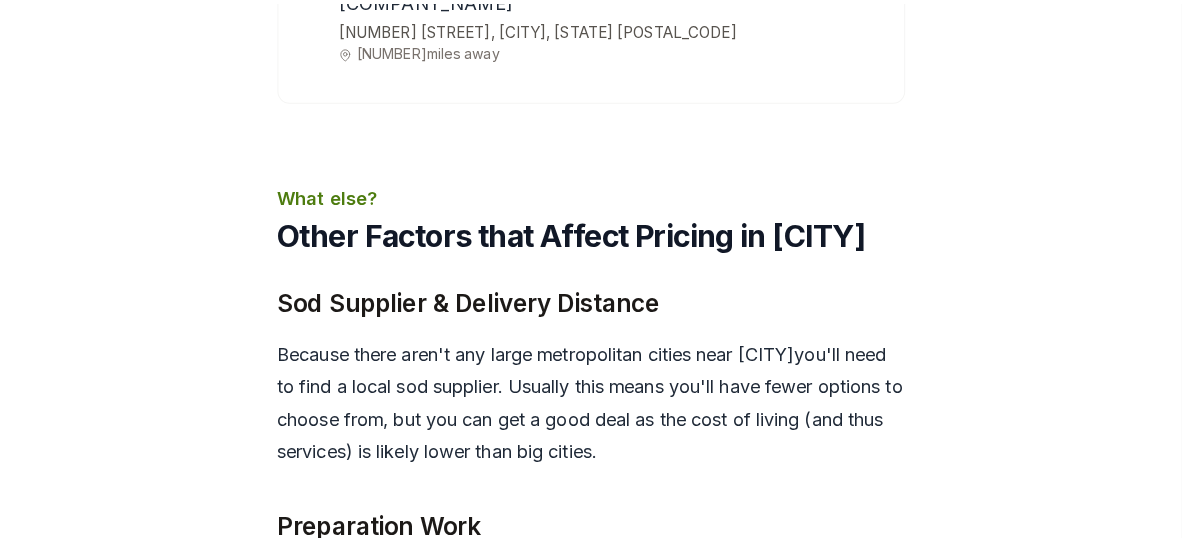 scroll, scrollTop: 6666, scrollLeft: 0, axis: vertical 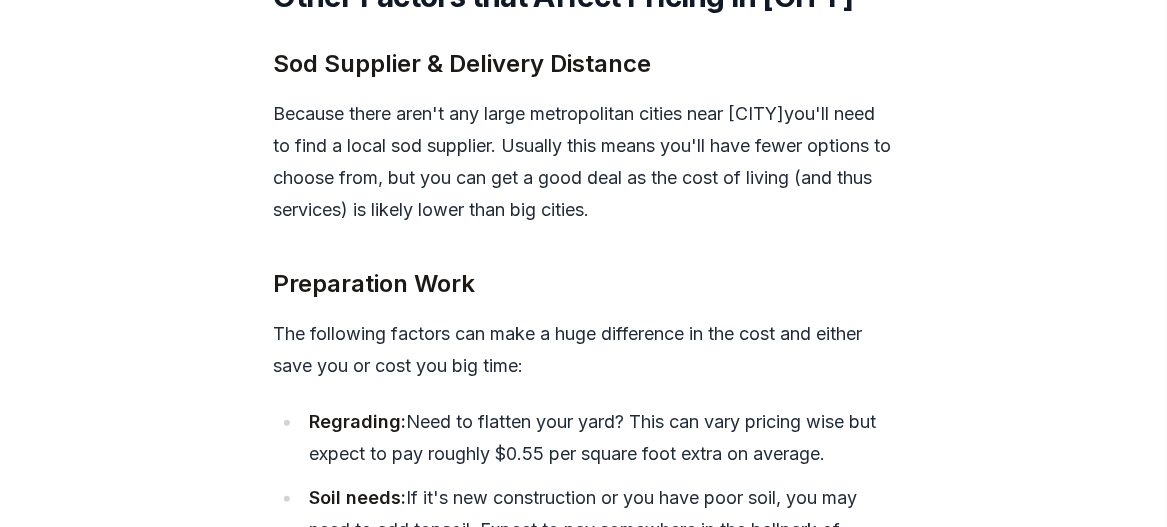 click on "Get an estimate now" at bounding box center [584, -2576] 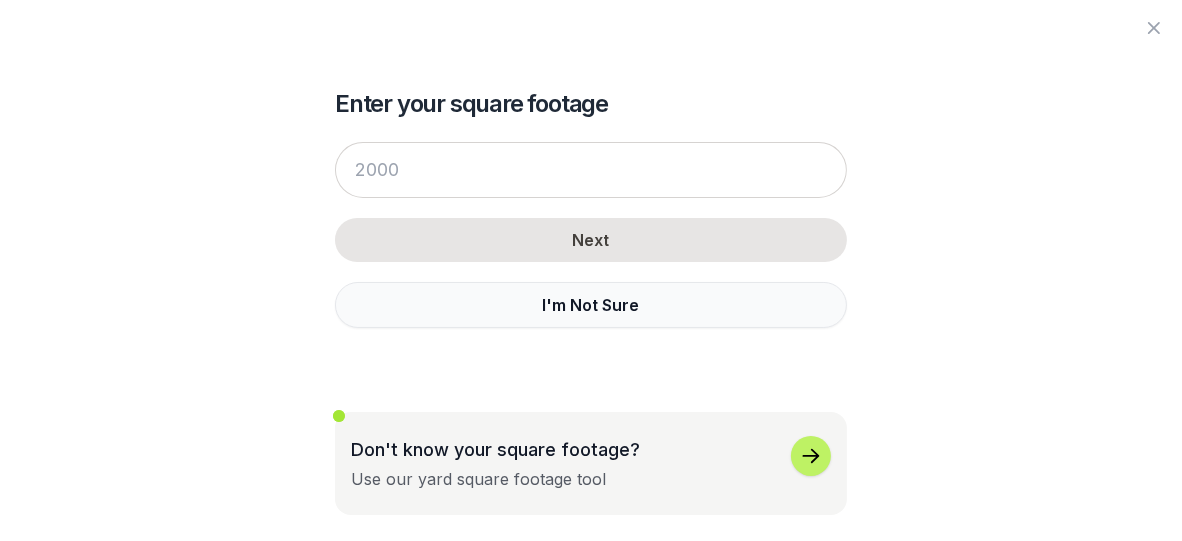 click on "I'm Not Sure" at bounding box center (591, 305) 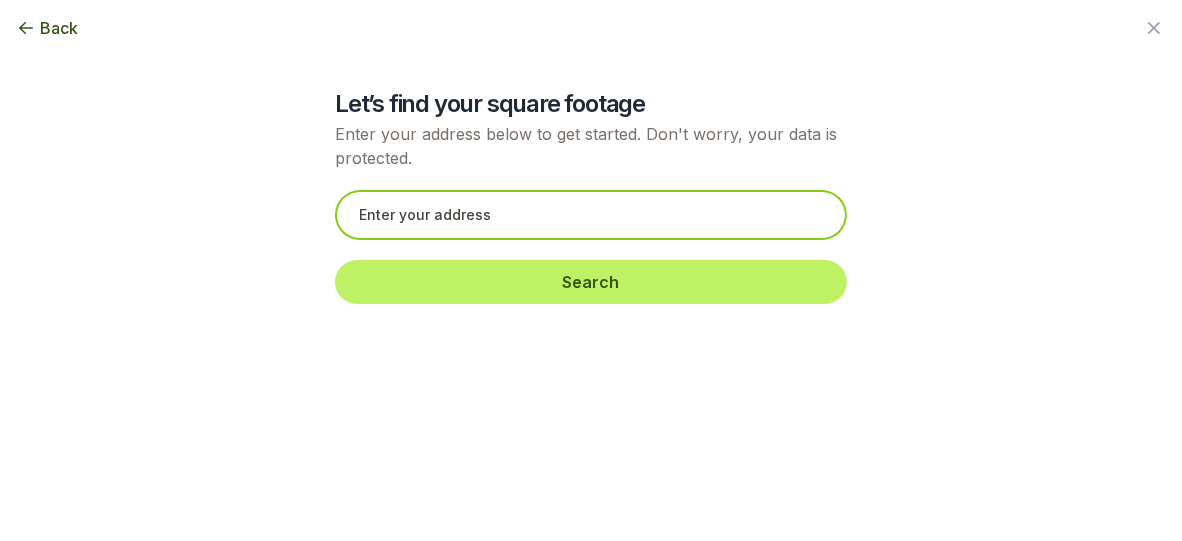 click at bounding box center [591, 215] 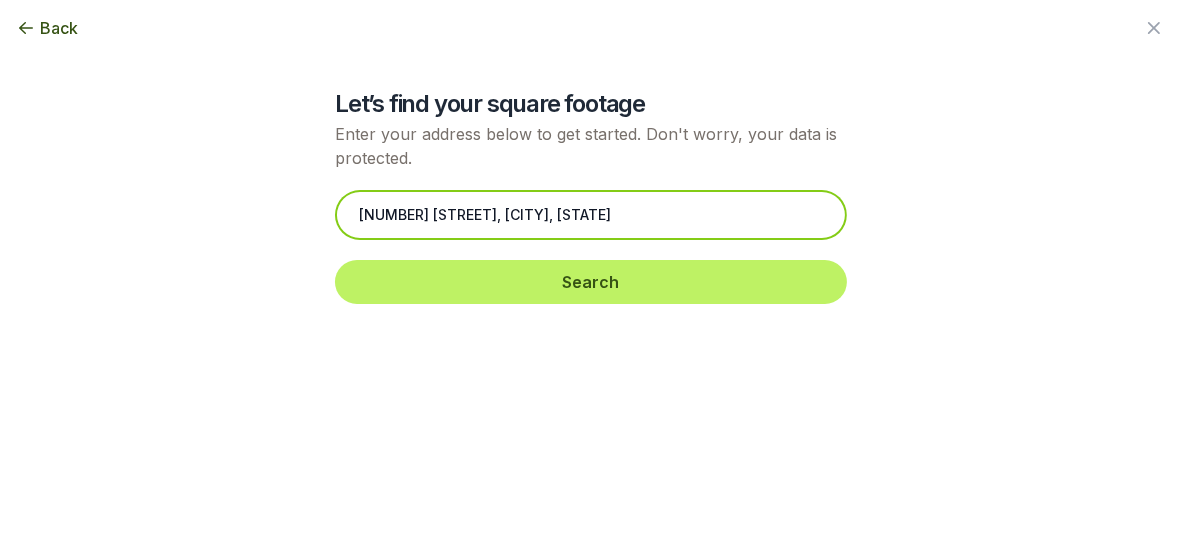drag, startPoint x: 580, startPoint y: 319, endPoint x: 296, endPoint y: 308, distance: 284.21295 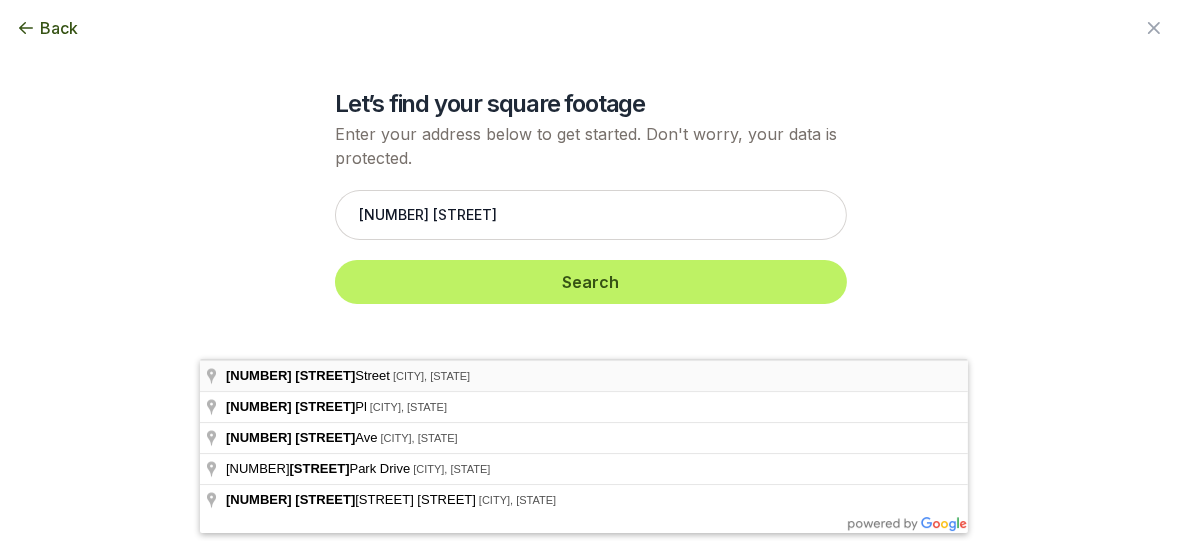 type on "[NUMBER] [STREET], [CITY], [STATE]" 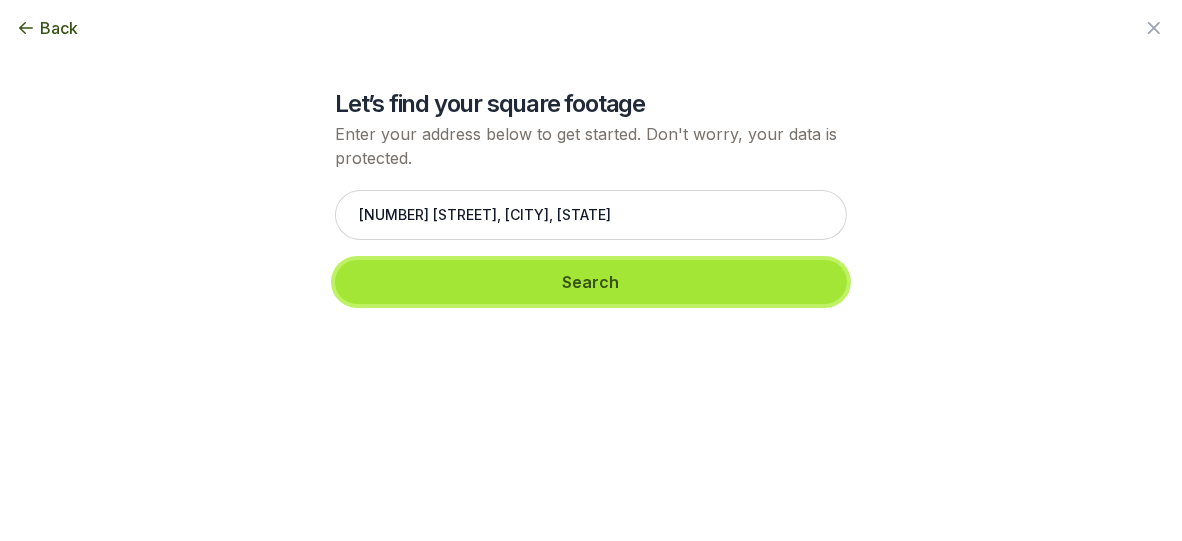 click on "Search" at bounding box center [591, 282] 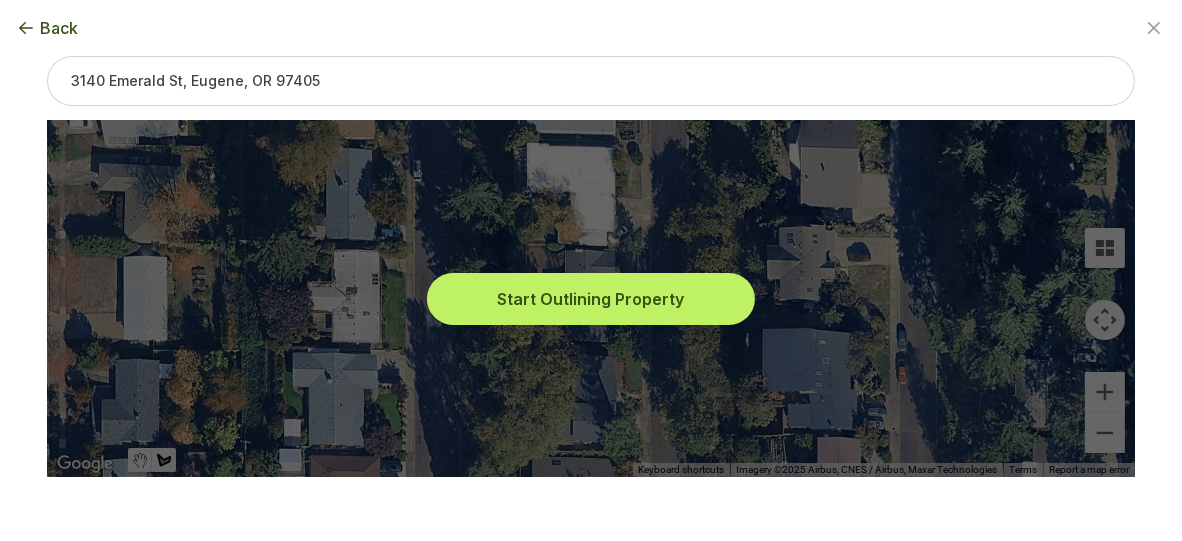 click on "Start Outlining Property" at bounding box center (591, 299) 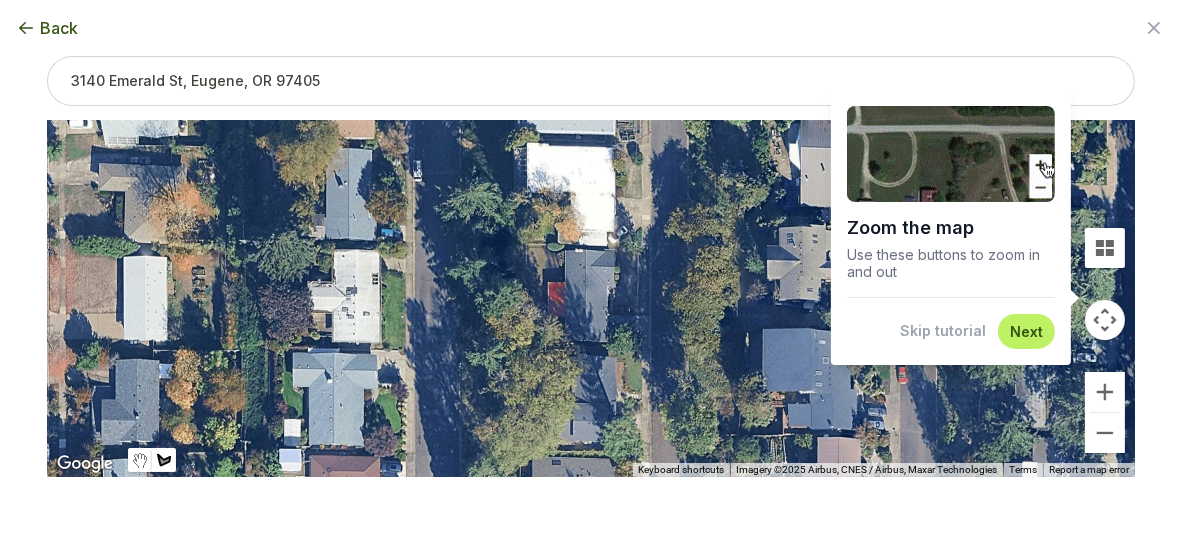 click on "Back" at bounding box center (591, 28) 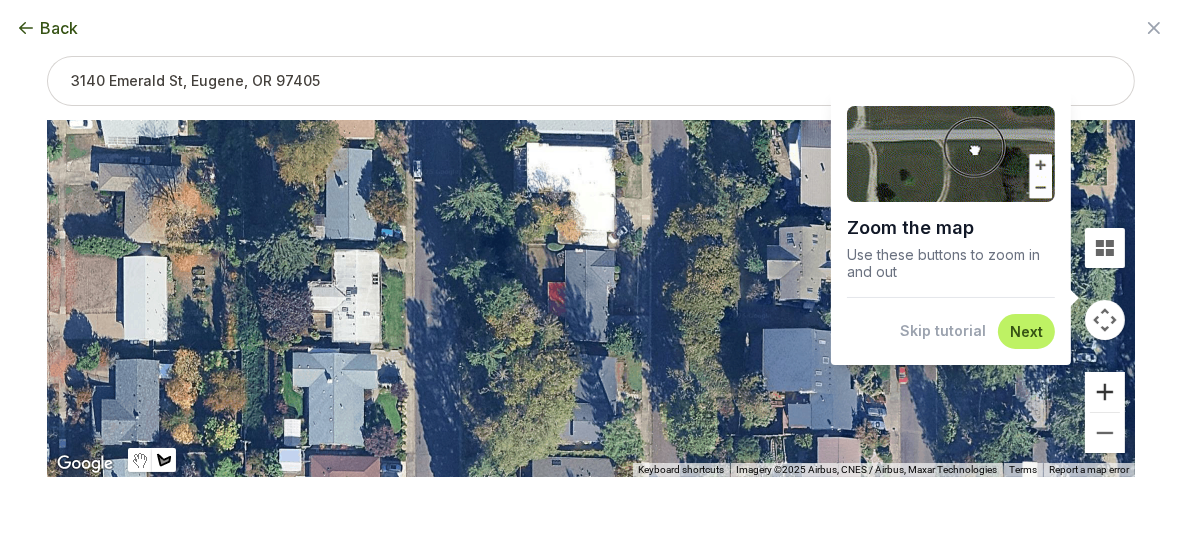 click at bounding box center (1105, 392) 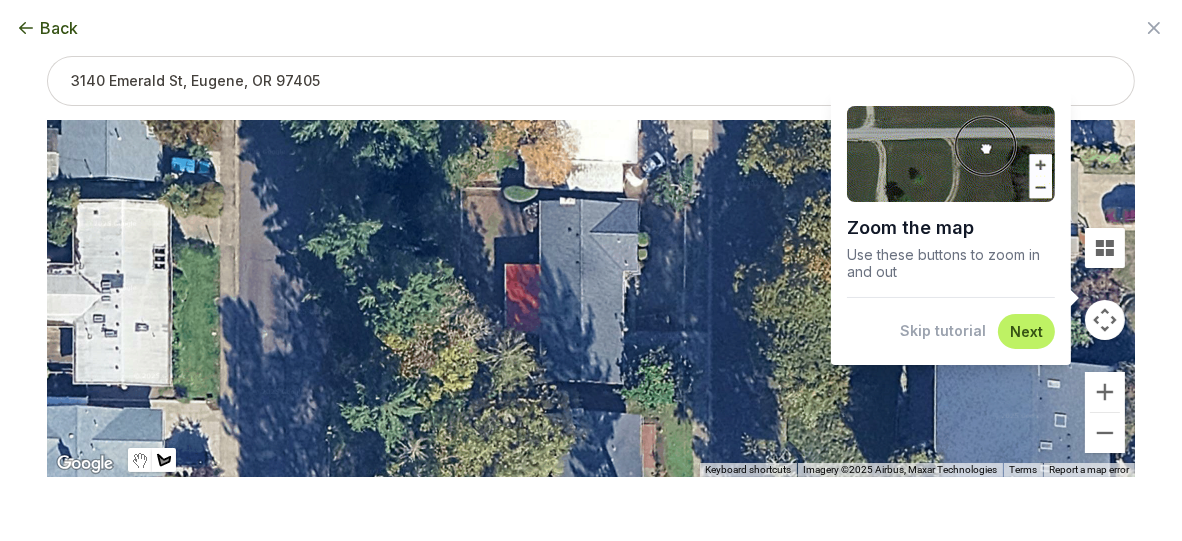 click on "Next" at bounding box center (1026, 331) 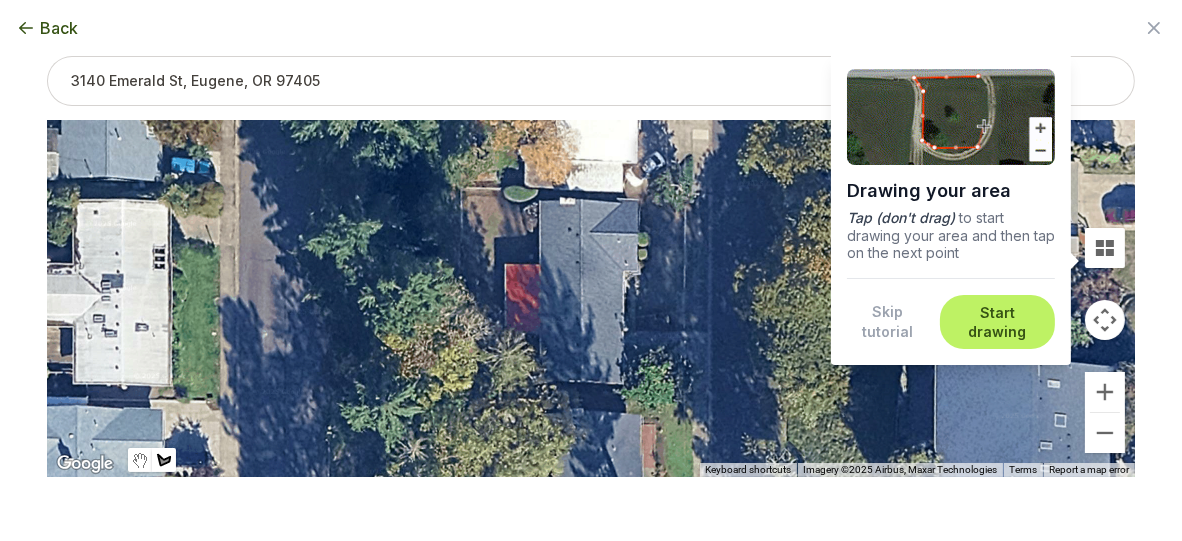 click on "Start drawing" at bounding box center (997, 322) 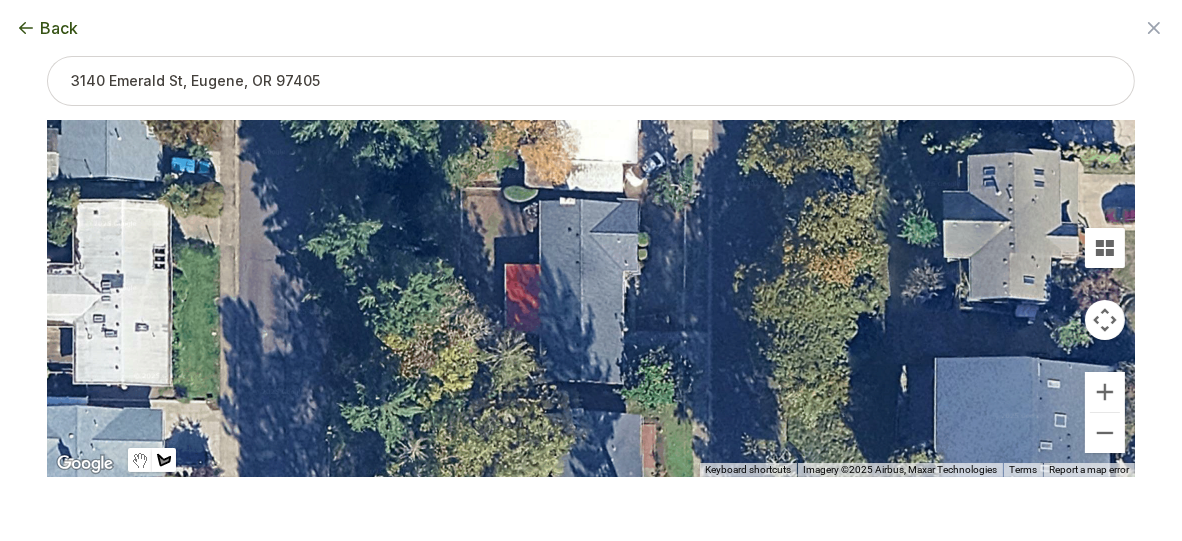 click at bounding box center (591, 299) 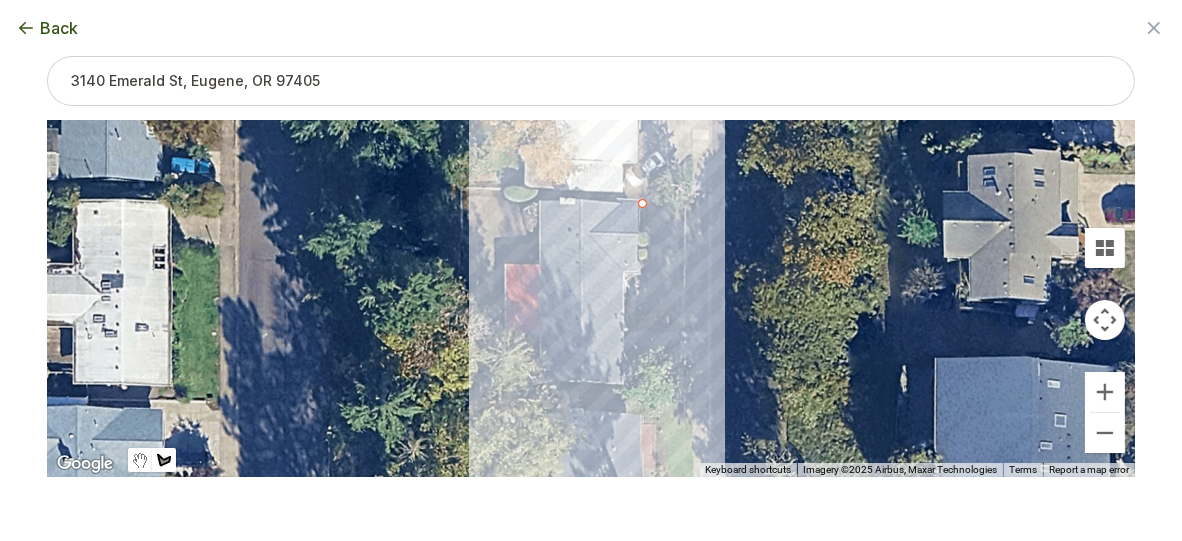 click at bounding box center [591, 299] 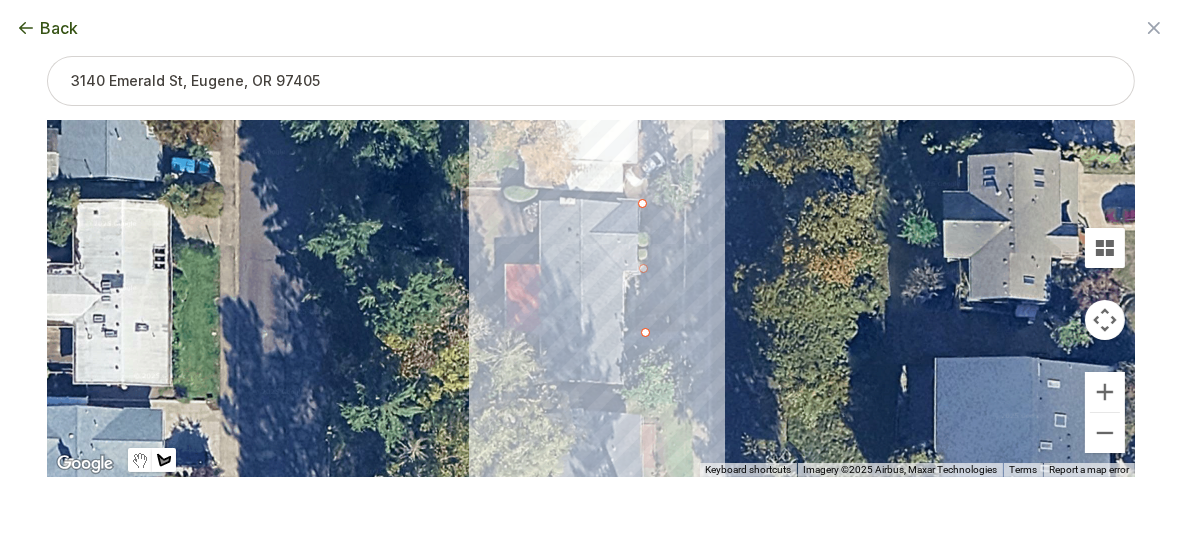 click at bounding box center [591, 299] 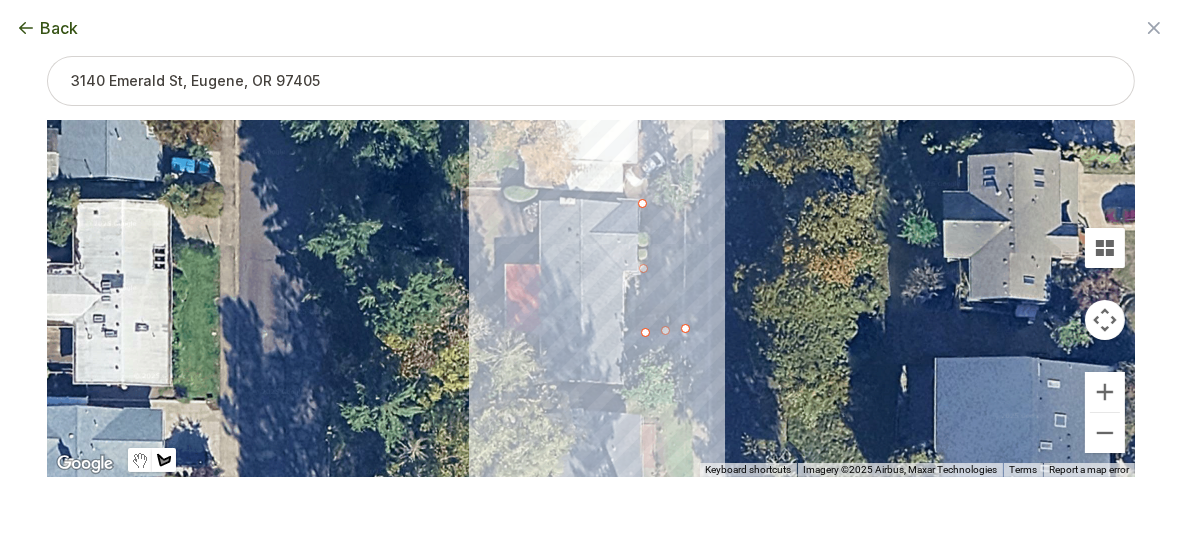 click at bounding box center [591, 299] 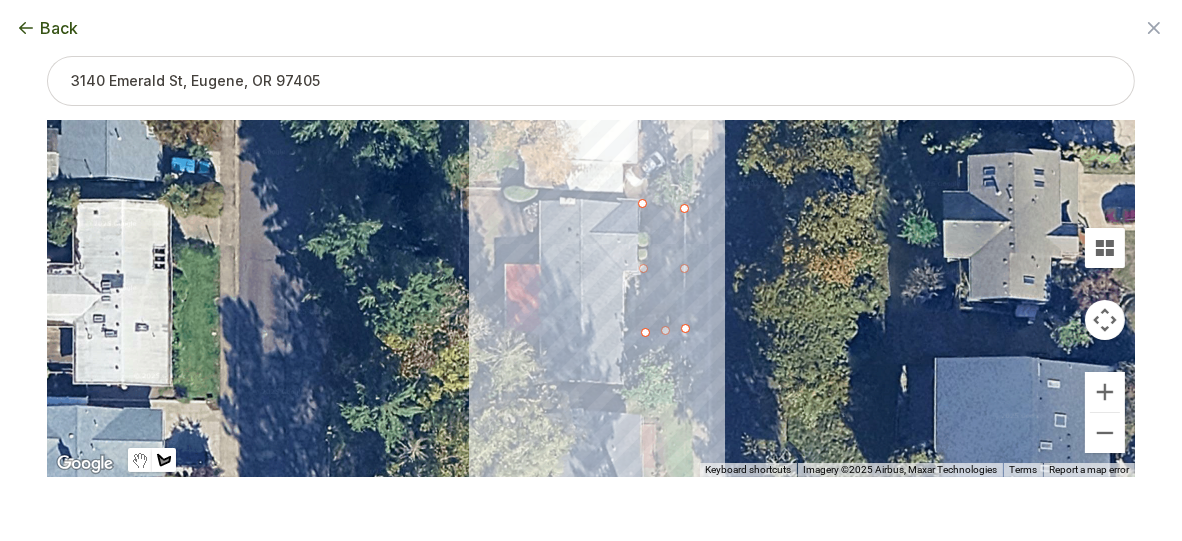 click at bounding box center [591, 299] 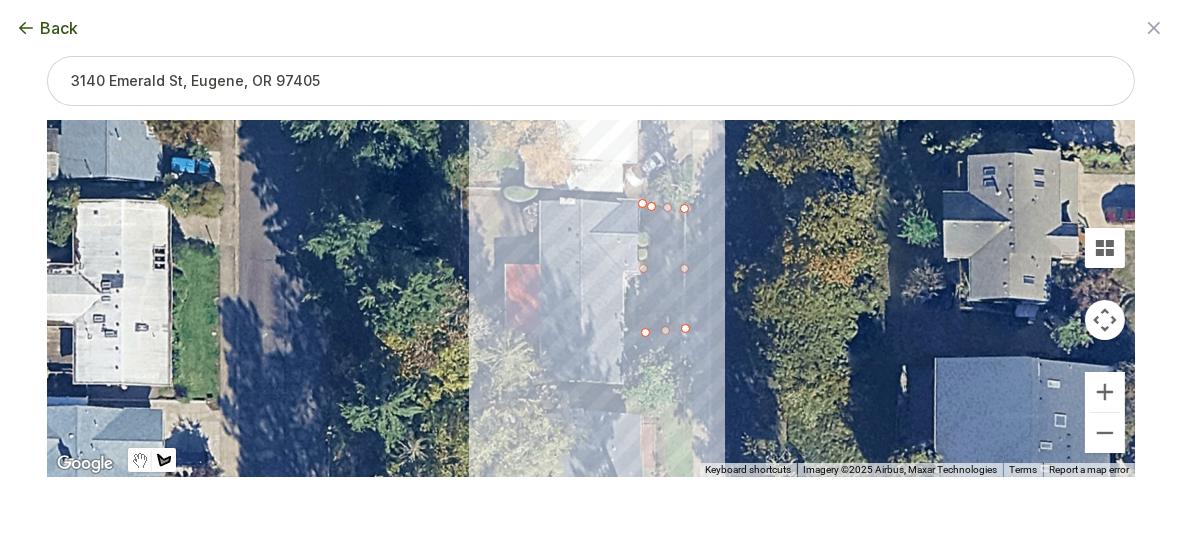 click at bounding box center (591, 299) 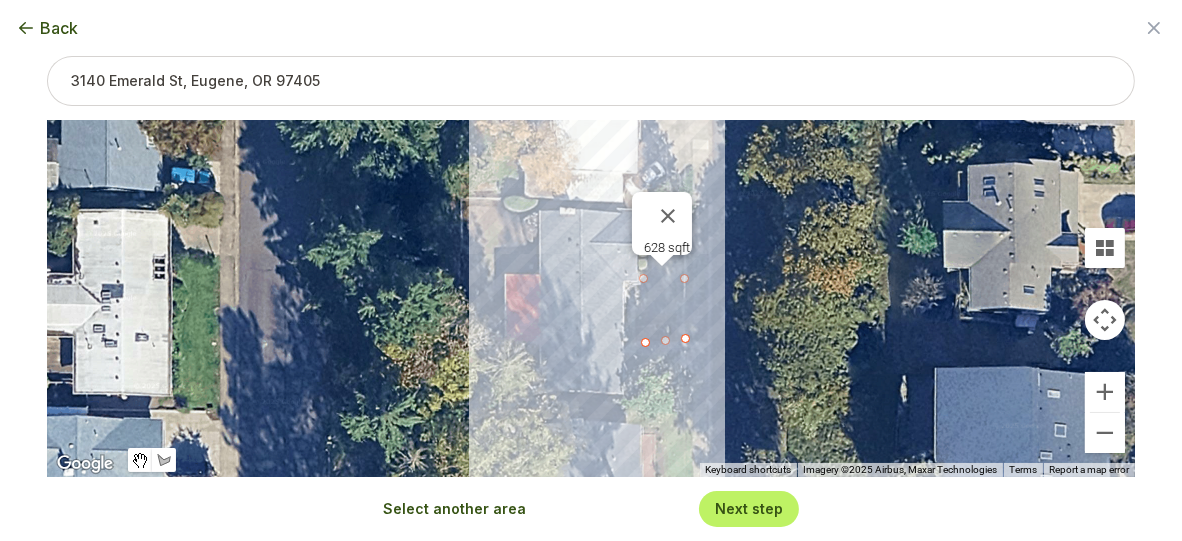 click on "Select another area" at bounding box center [454, 509] 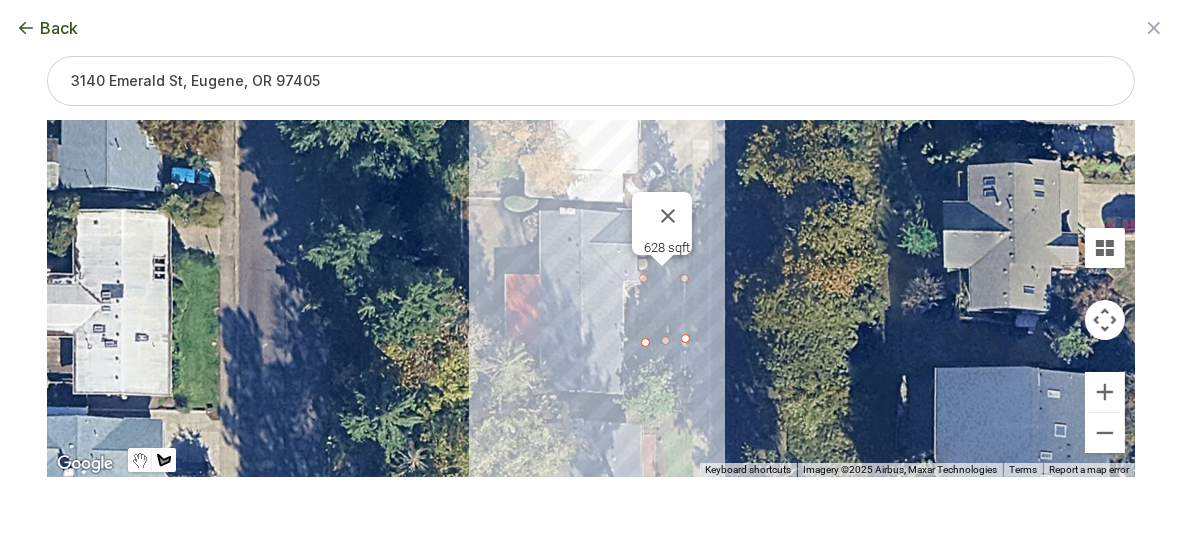 click at bounding box center [591, 299] 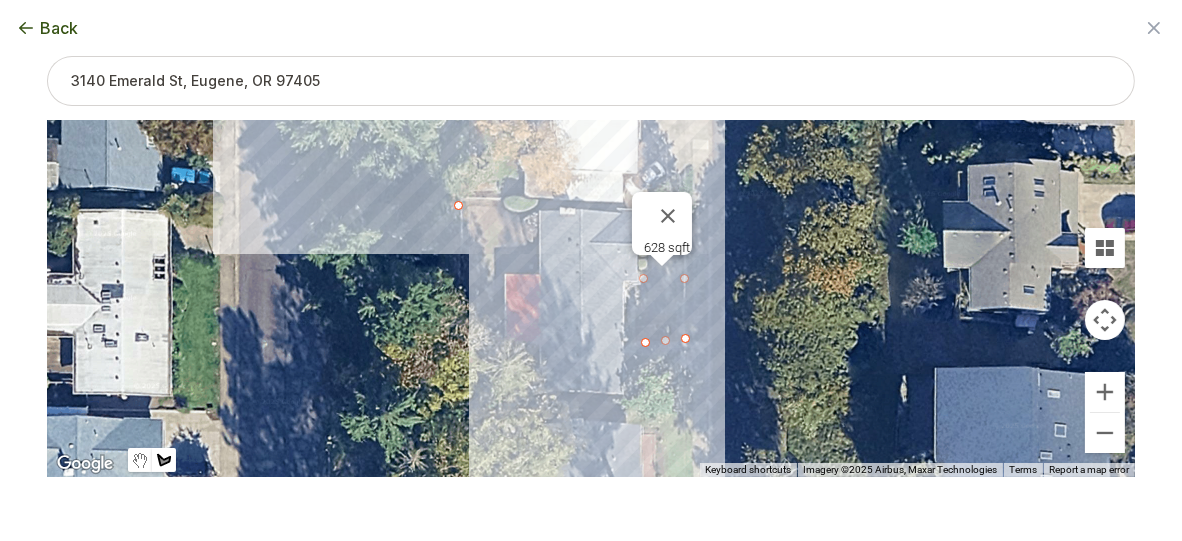 click at bounding box center (591, 299) 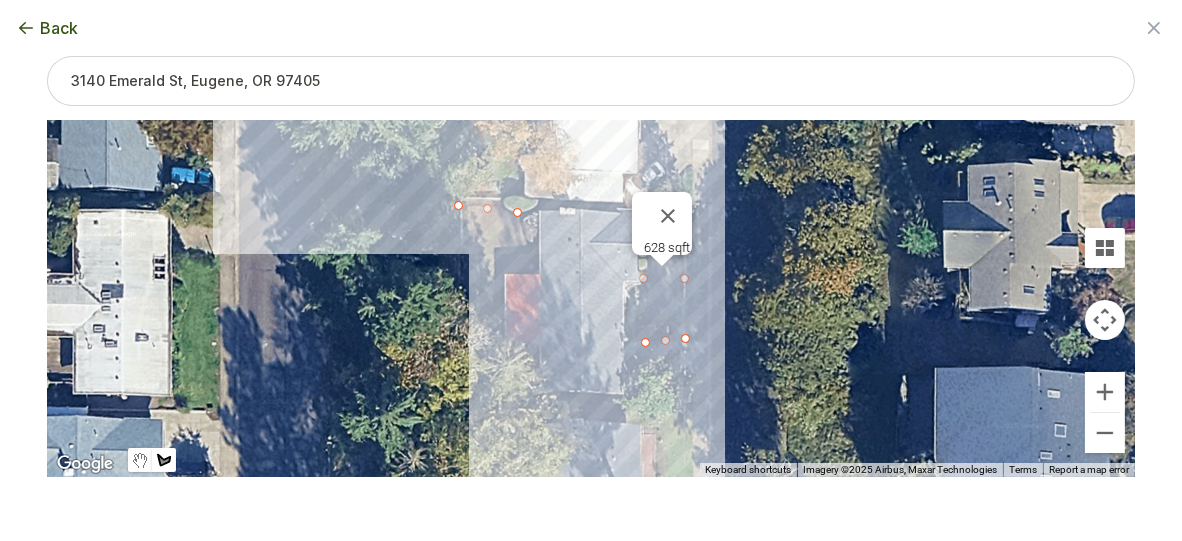 click at bounding box center (591, 299) 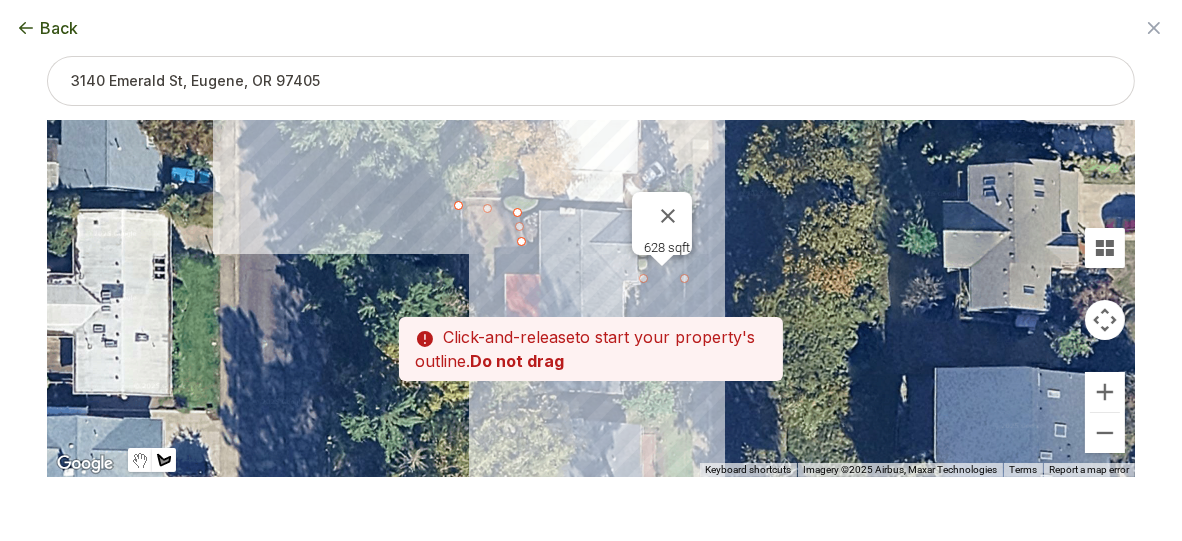click at bounding box center (591, 299) 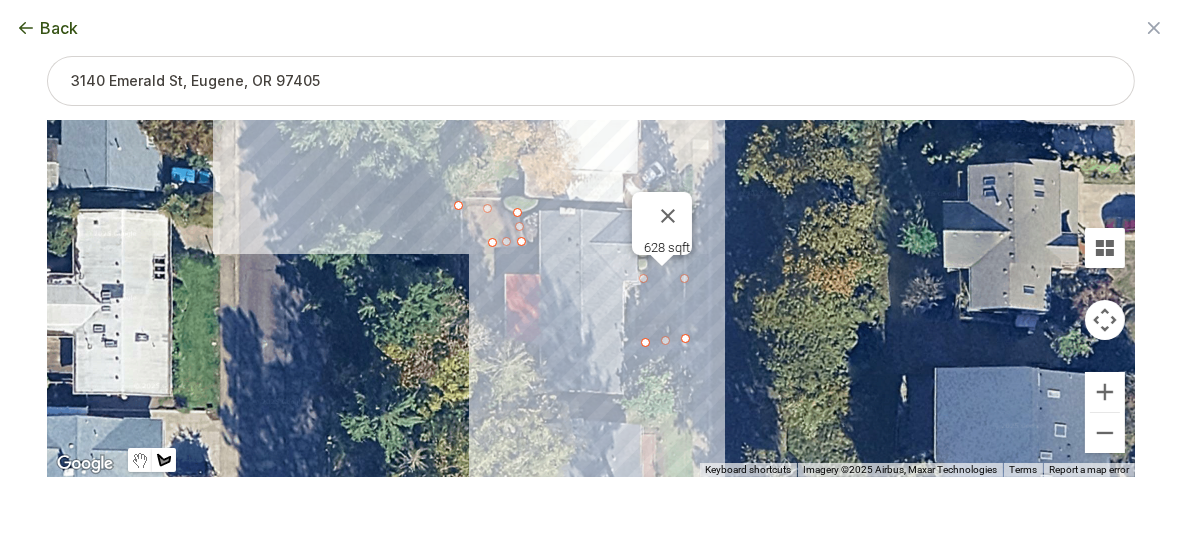 click at bounding box center [591, 299] 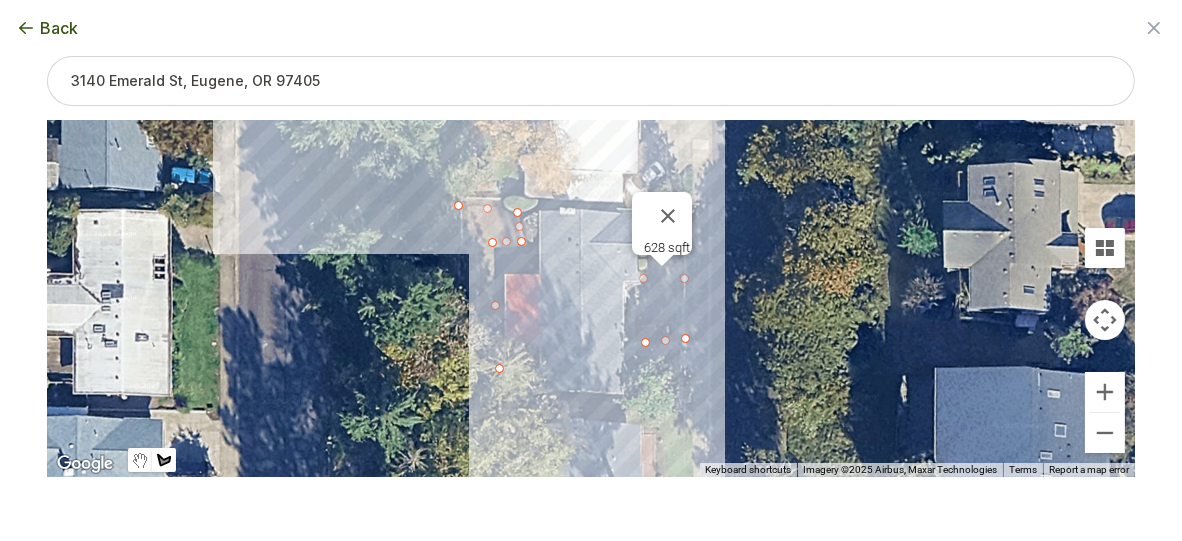 click at bounding box center (591, 299) 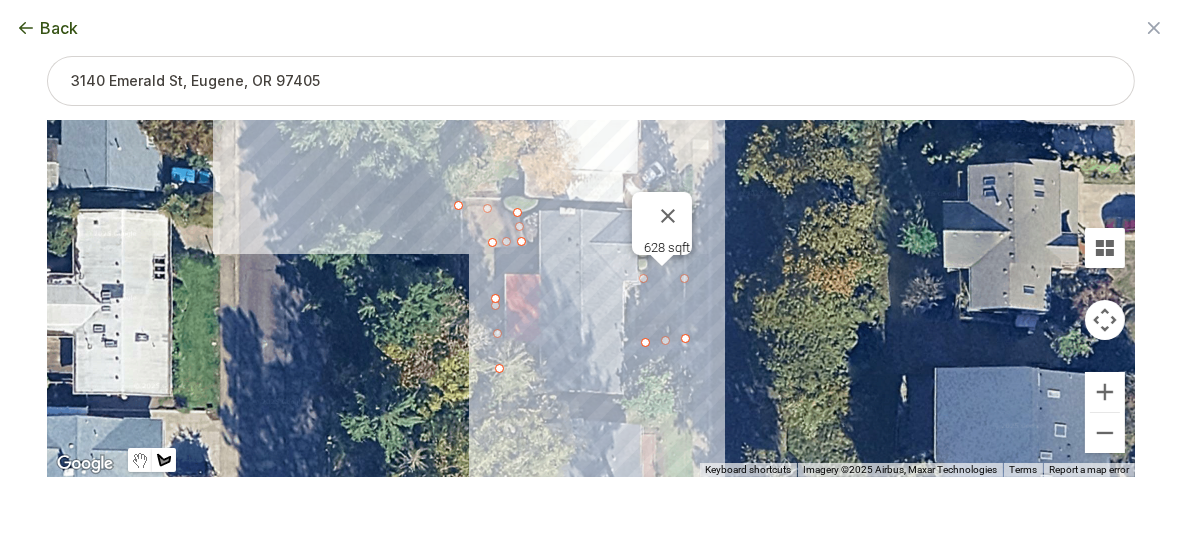click at bounding box center (591, 299) 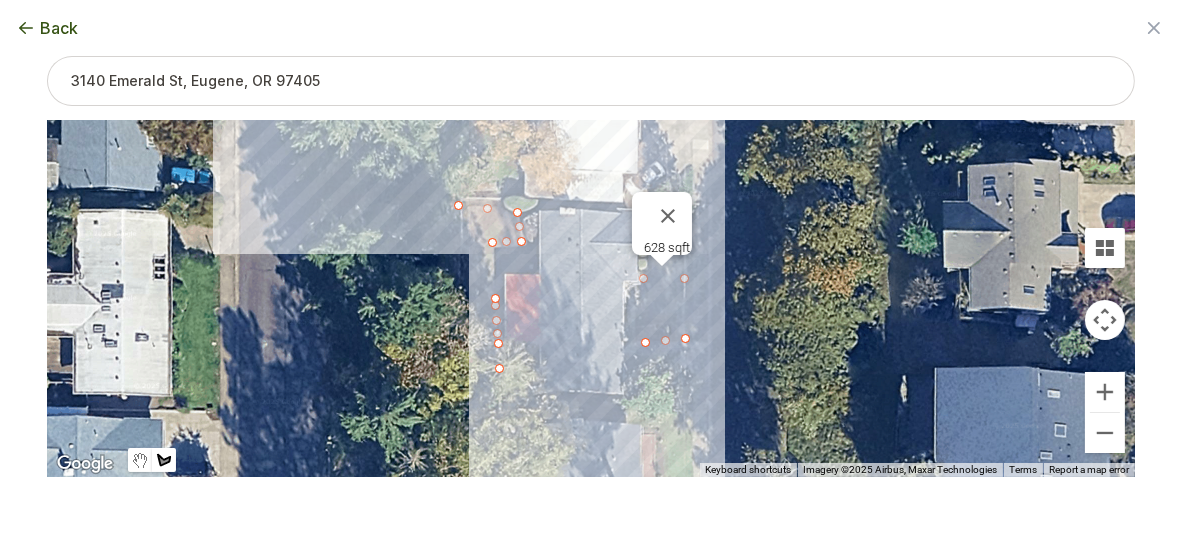 click at bounding box center [591, 299] 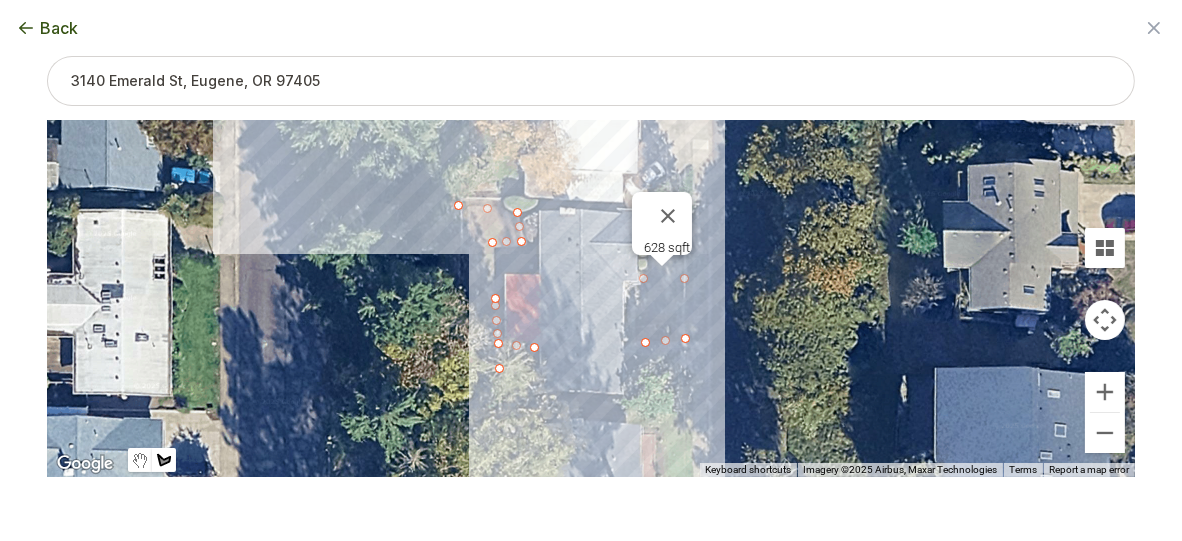 click at bounding box center (591, 299) 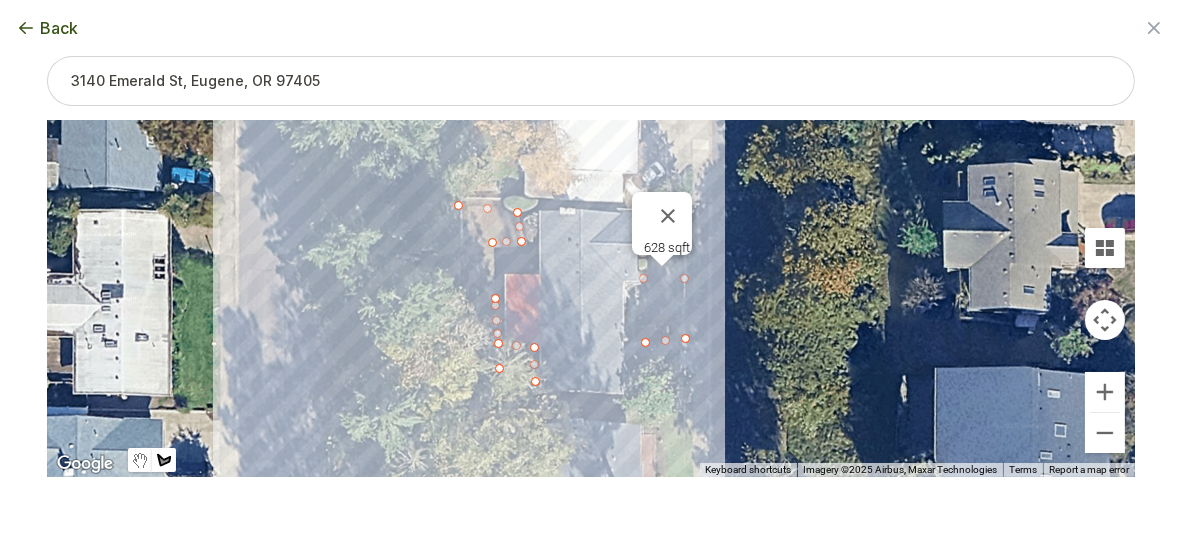 click at bounding box center (591, 299) 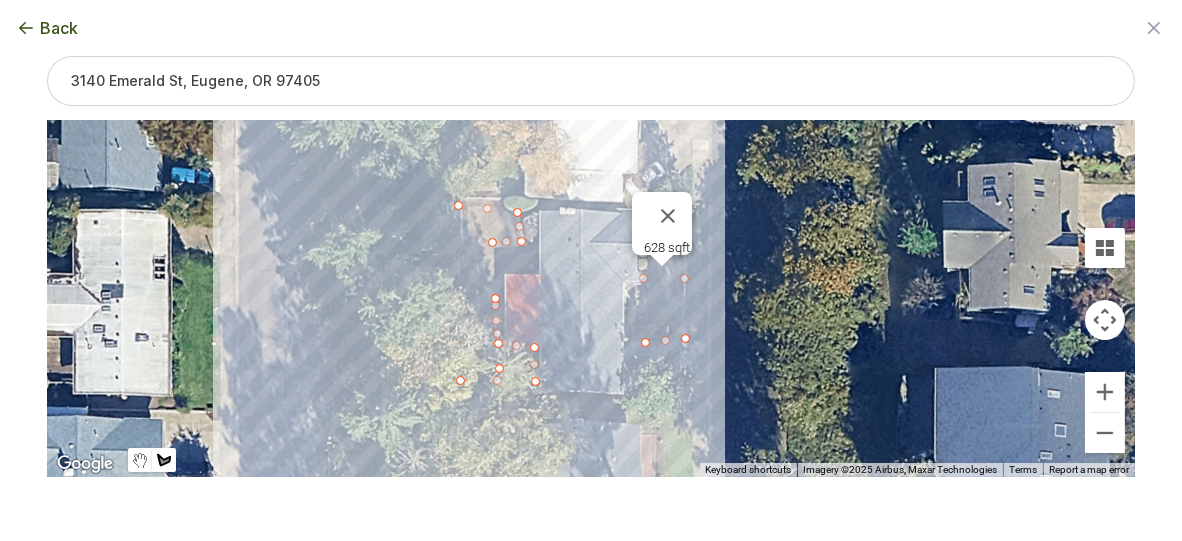 click at bounding box center [591, 299] 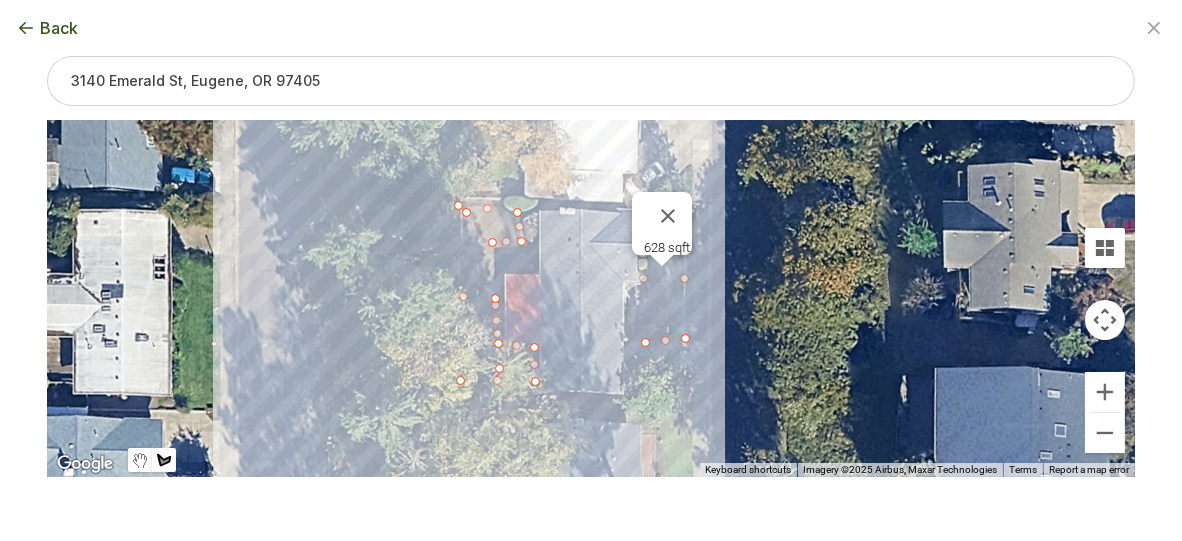 click at bounding box center [591, 299] 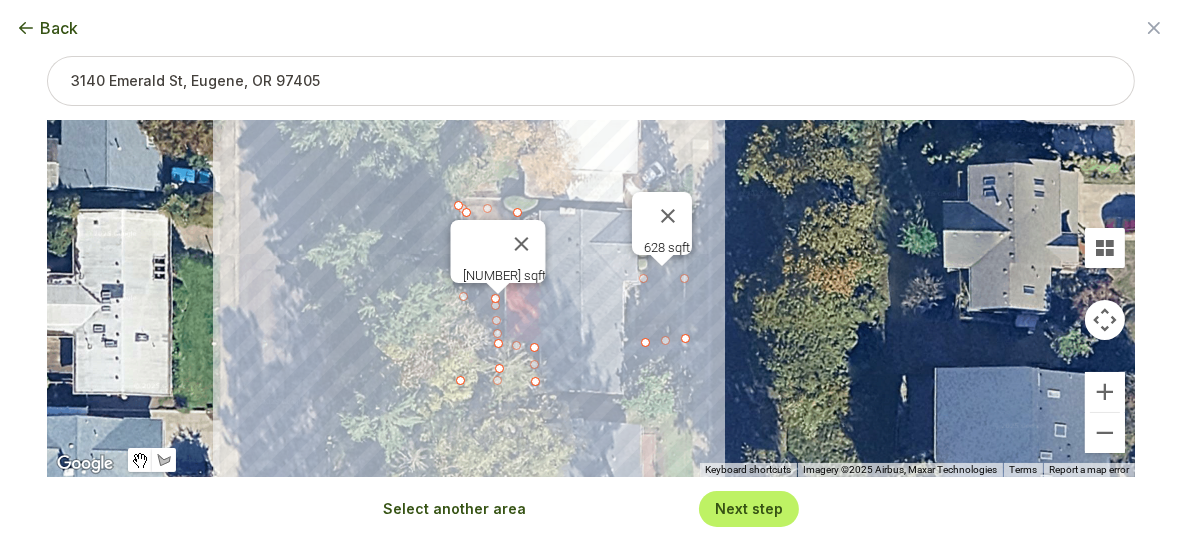 type on "[NUMBER]" 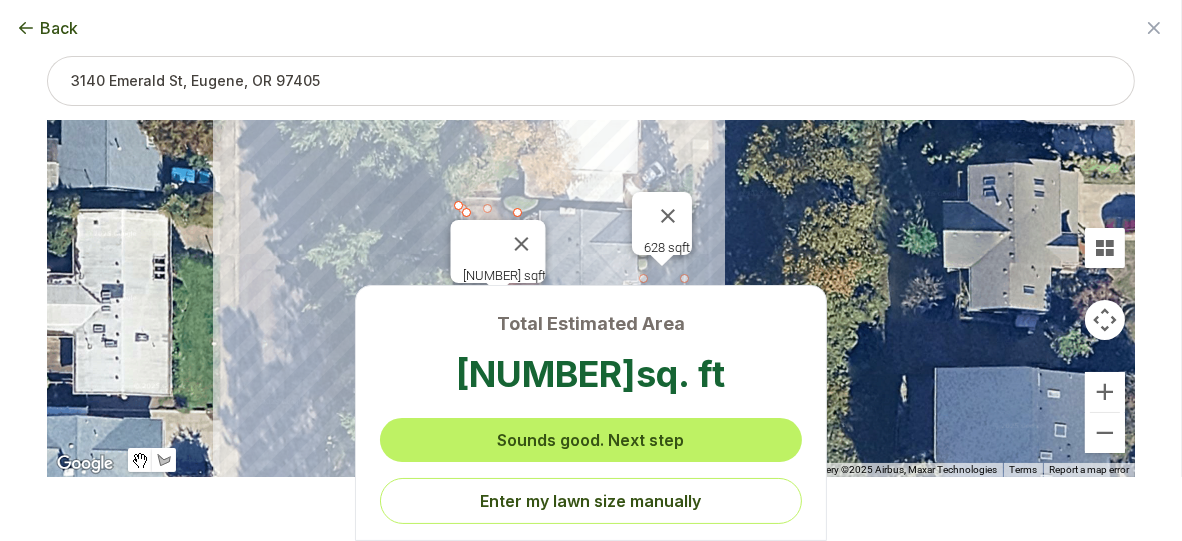 scroll, scrollTop: 0, scrollLeft: 0, axis: both 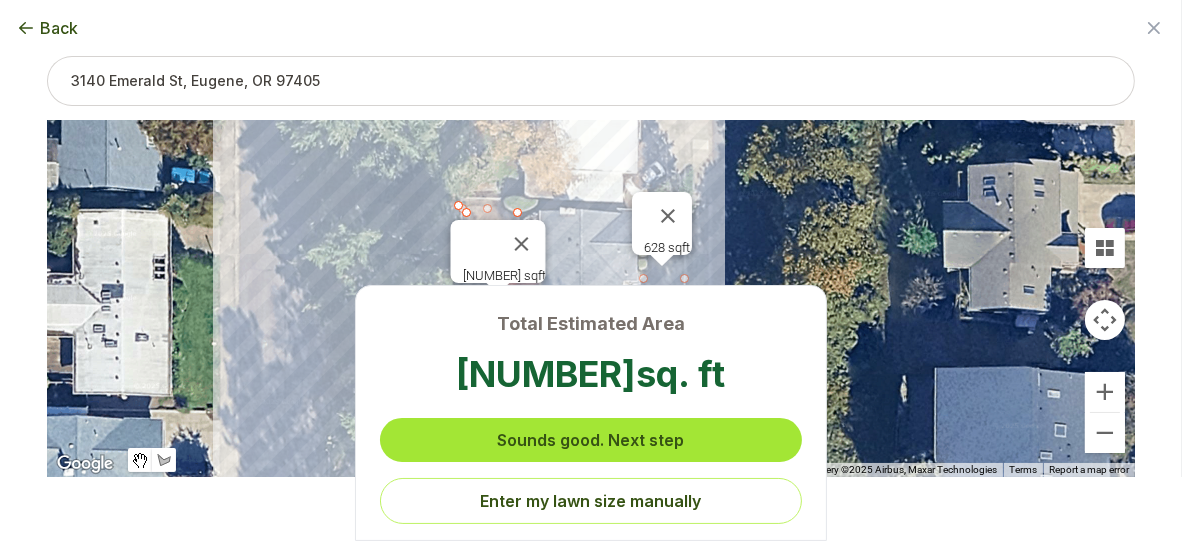 click on "Sounds good. Next step" at bounding box center [591, 440] 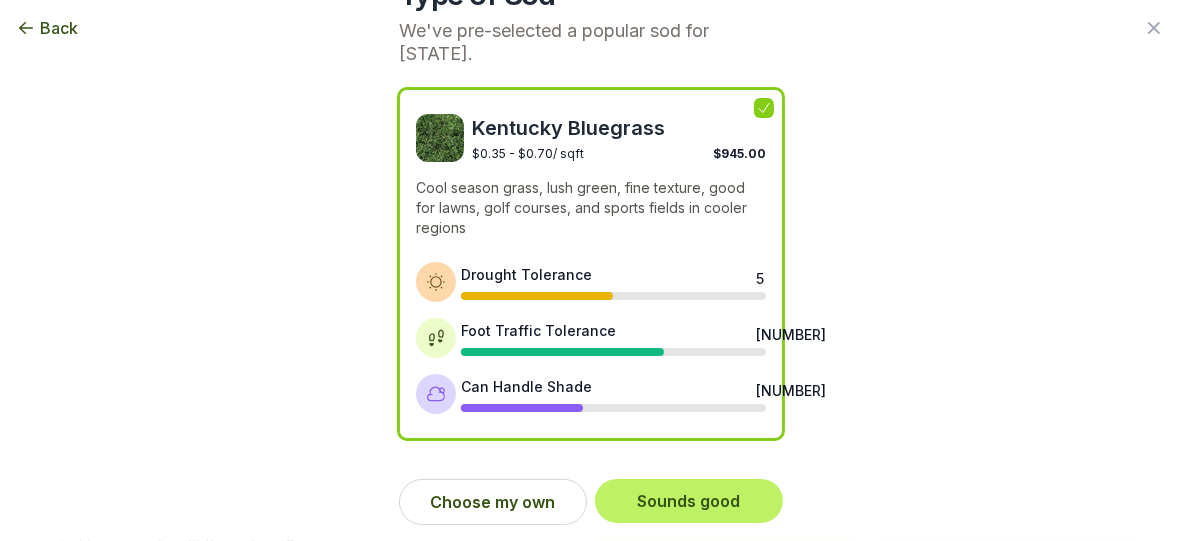 scroll, scrollTop: 434, scrollLeft: 0, axis: vertical 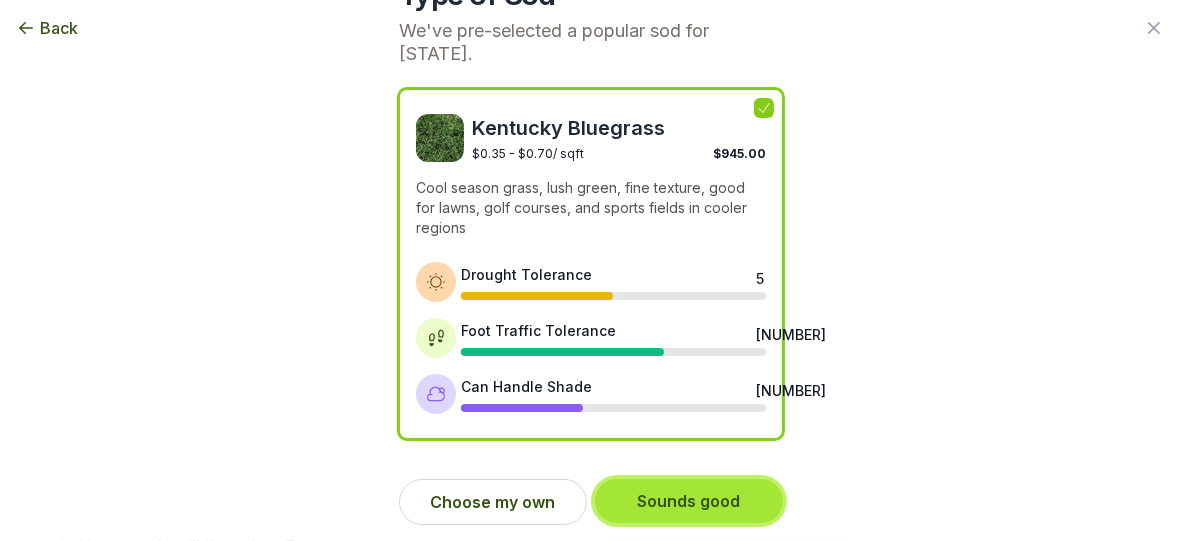 click on "Sounds good" at bounding box center (689, 501) 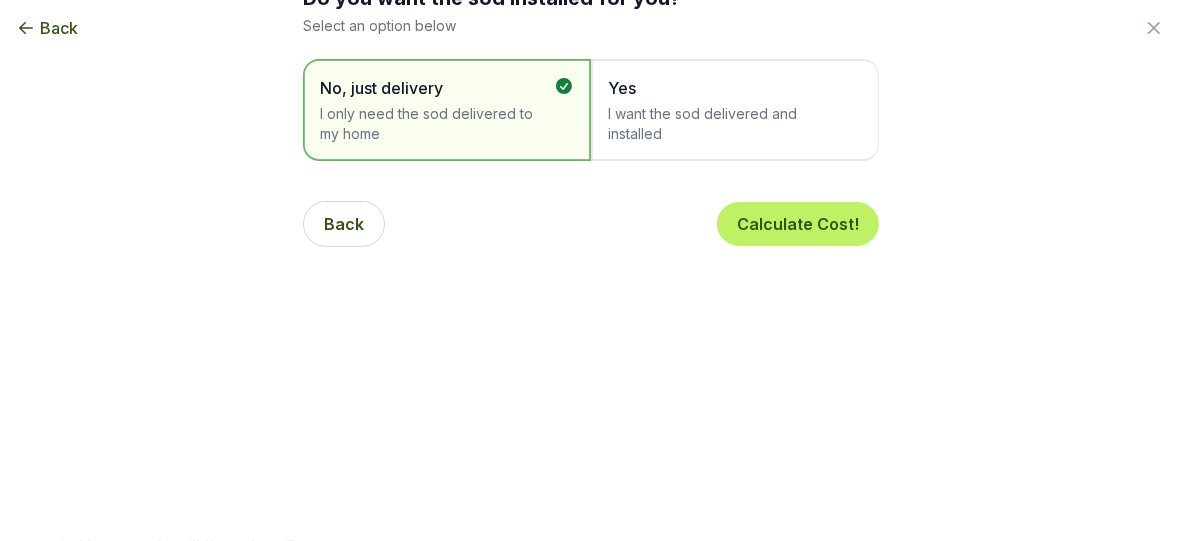 scroll, scrollTop: 0, scrollLeft: 0, axis: both 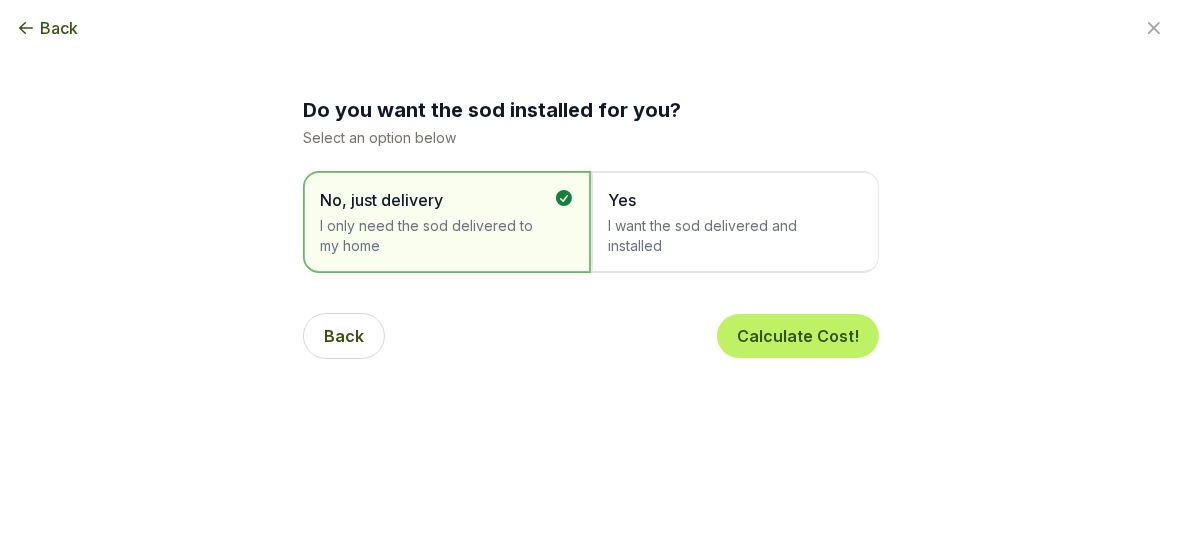 click on "Yes" at bounding box center [725, 200] 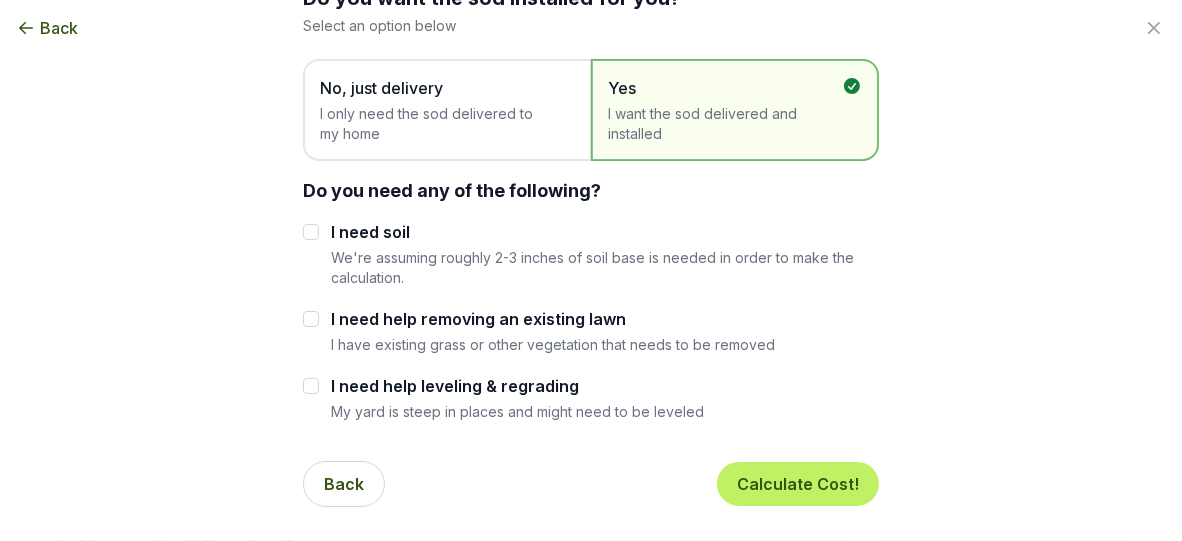 scroll, scrollTop: 434, scrollLeft: 0, axis: vertical 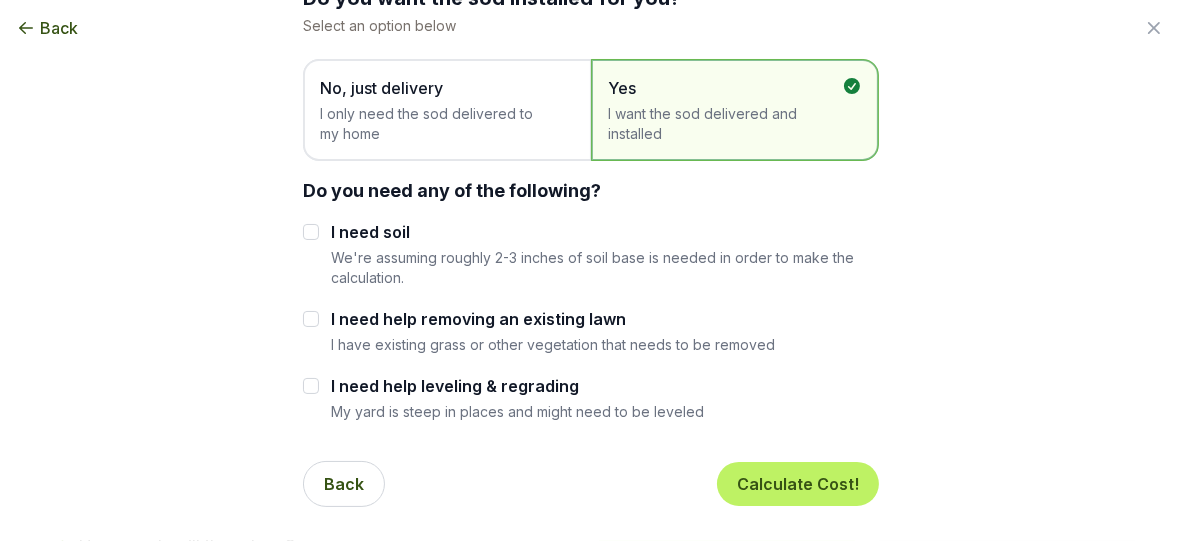 click on "I need soil" at bounding box center [605, 232] 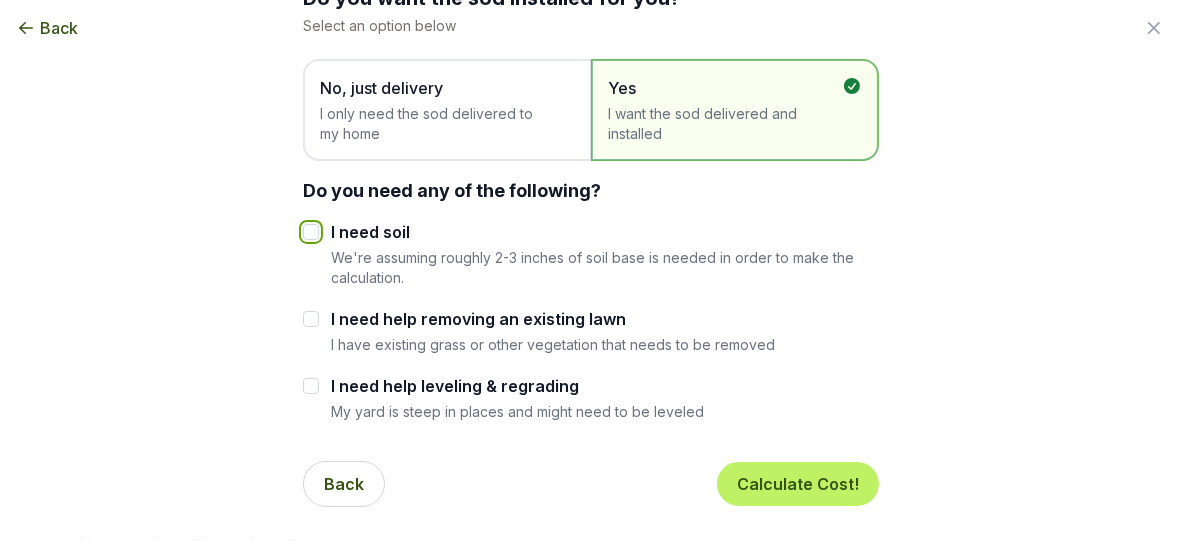 click on "I need soil" at bounding box center (311, 232) 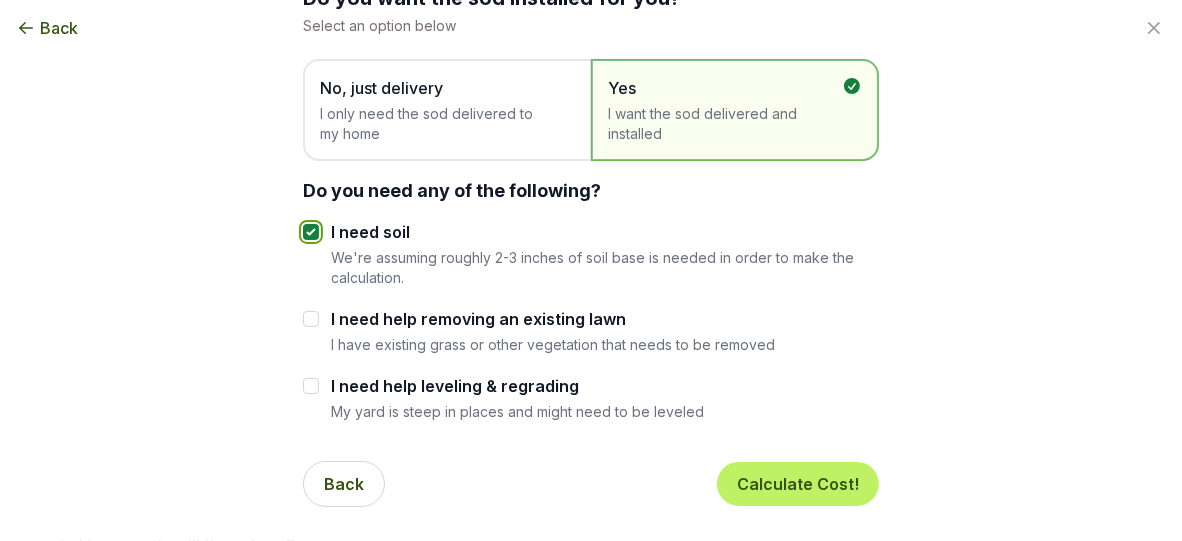 checkbox on "true" 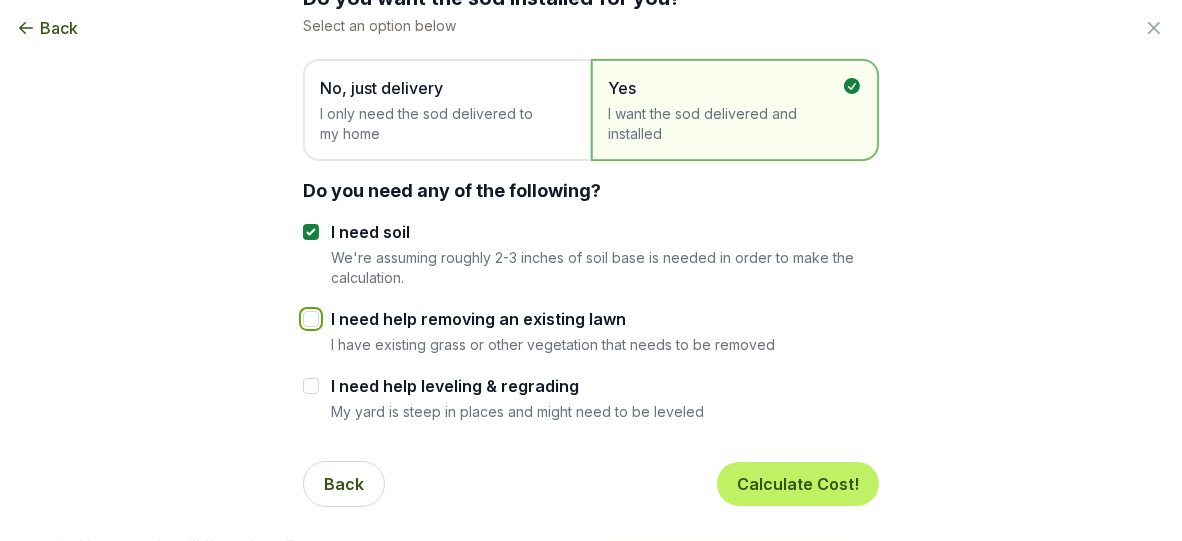 click on "I need help removing an existing lawn" at bounding box center (311, 319) 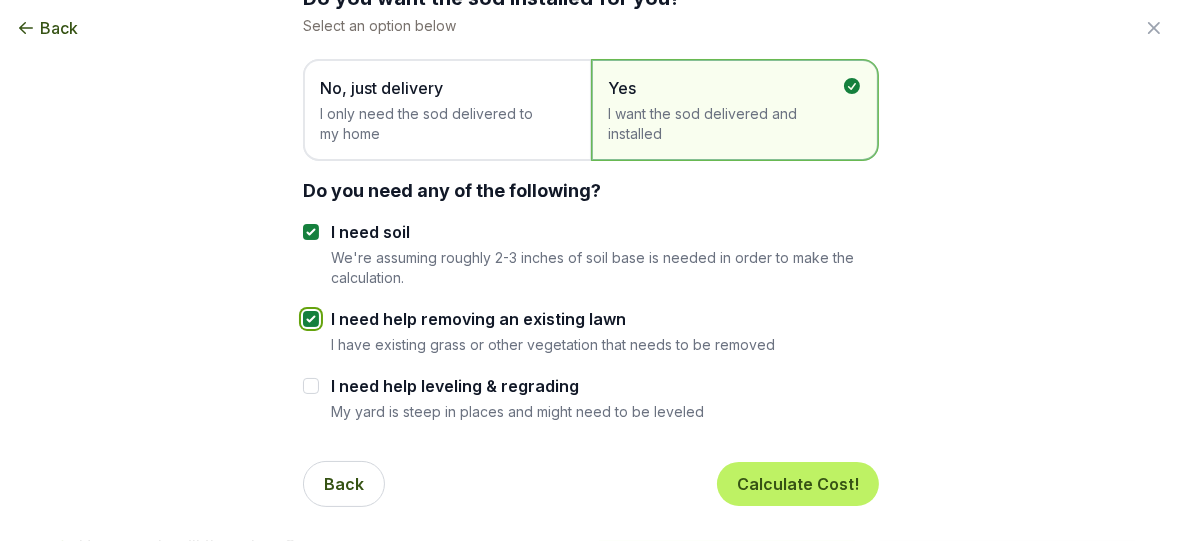 checkbox on "true" 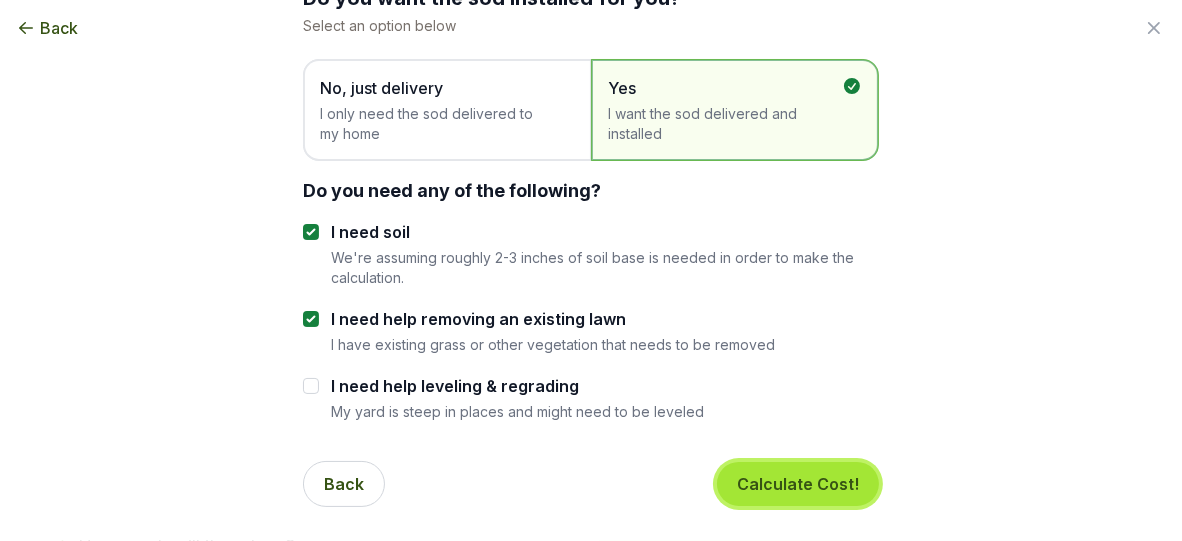 click on "Calculate Cost!" at bounding box center (798, 484) 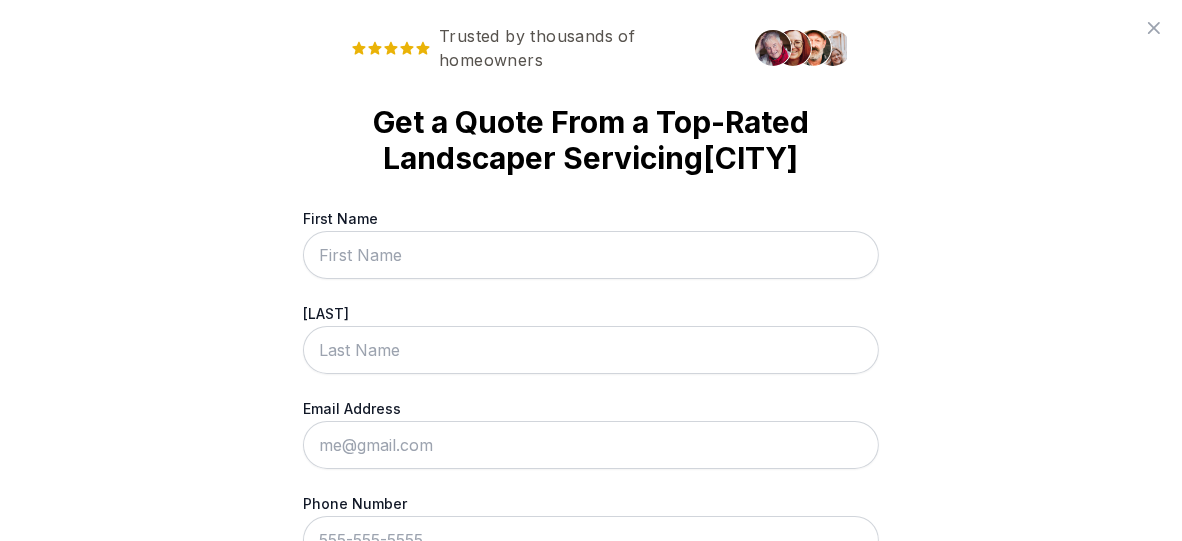scroll, scrollTop: 0, scrollLeft: 0, axis: both 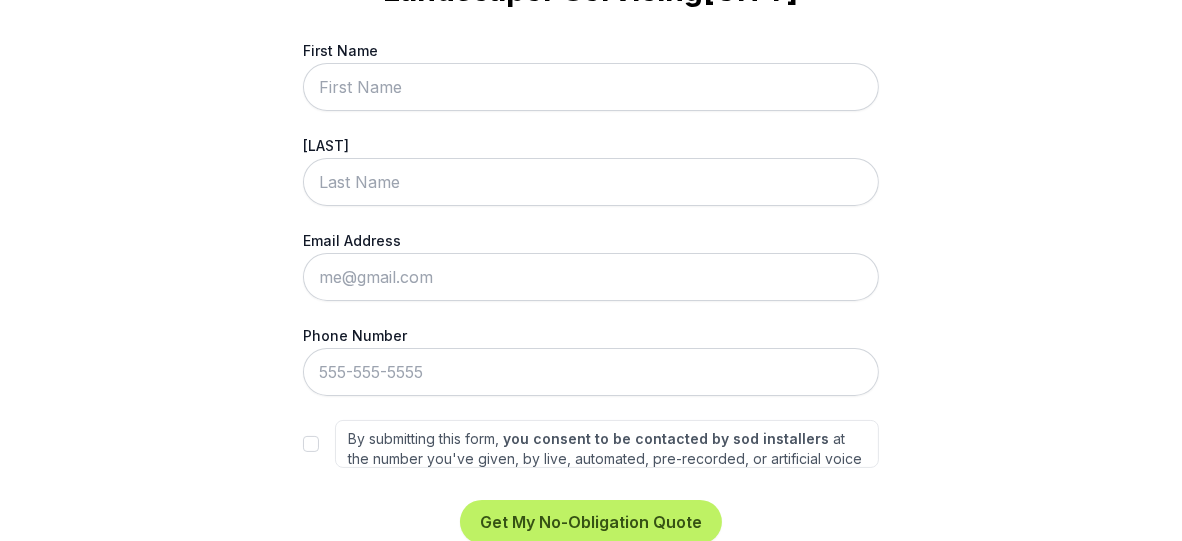 click on "First Name" at bounding box center [591, 87] 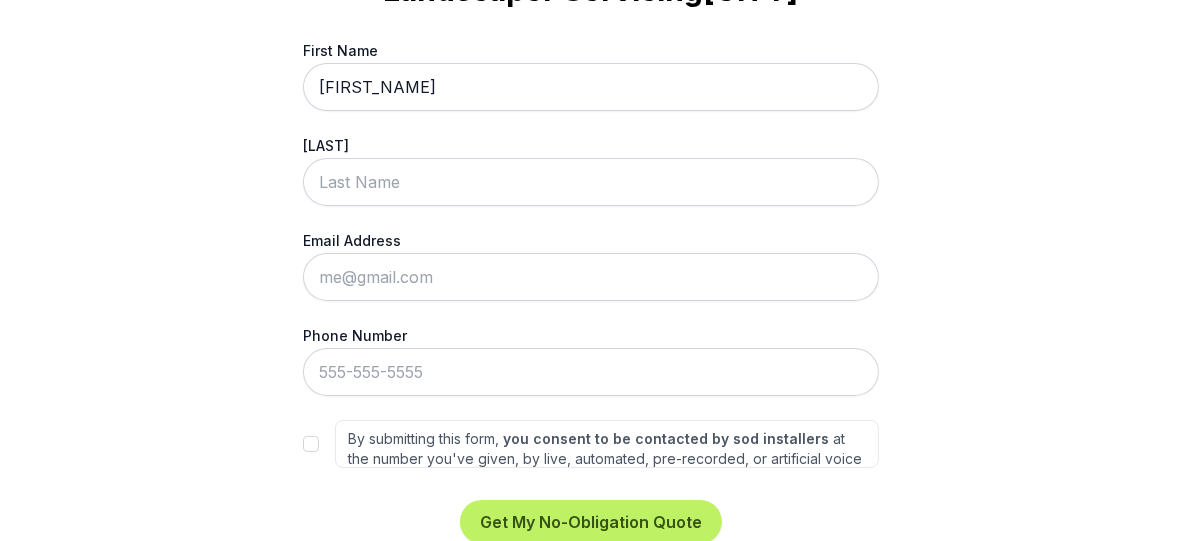 type on "[FIRST_NAME]" 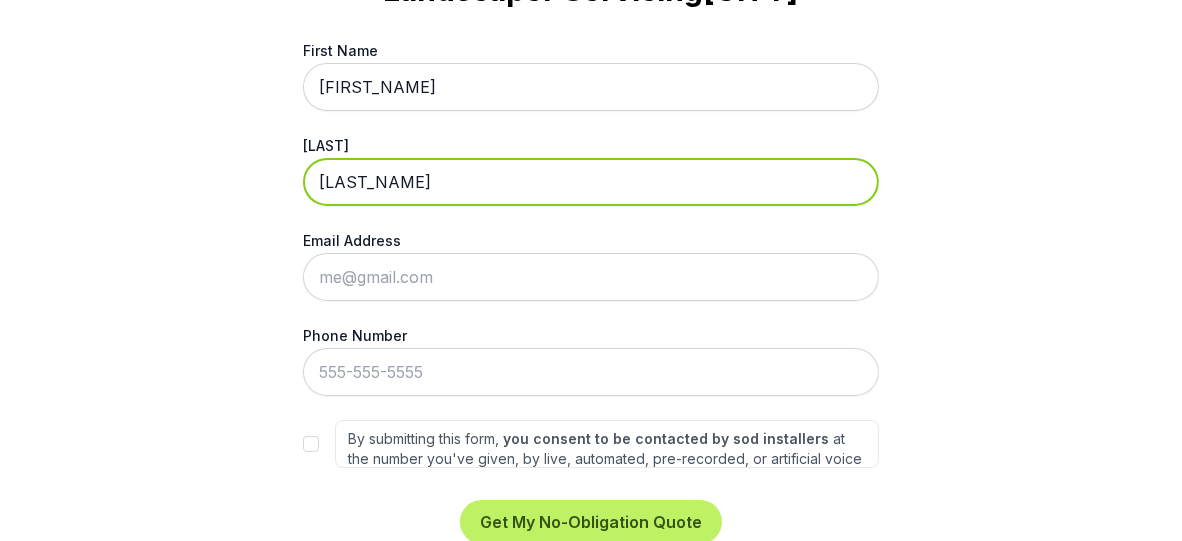 type on "[LAST_NAME]" 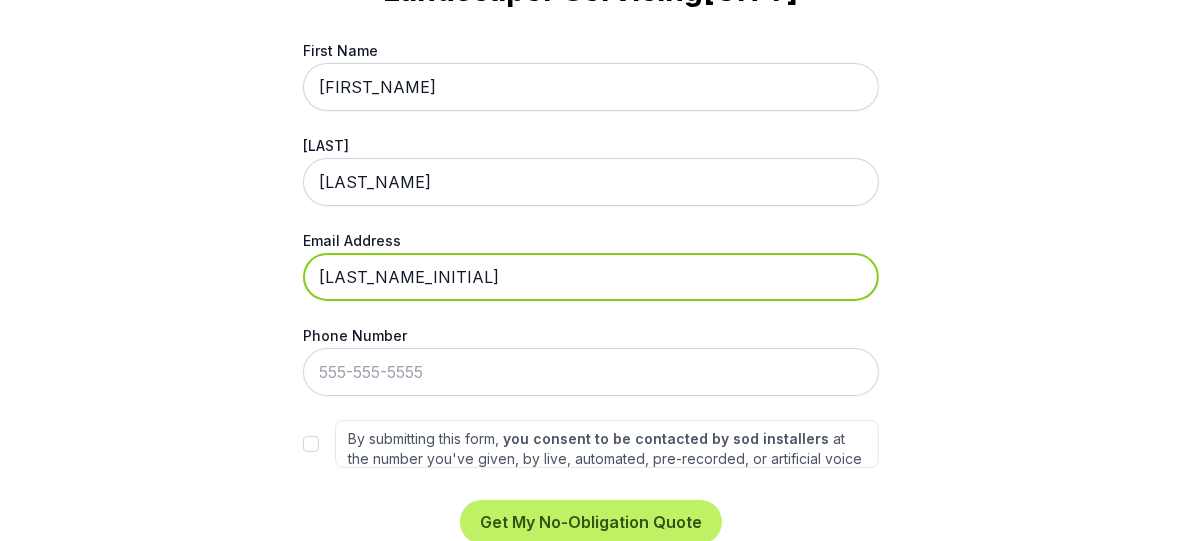 type on "[EMAIL]" 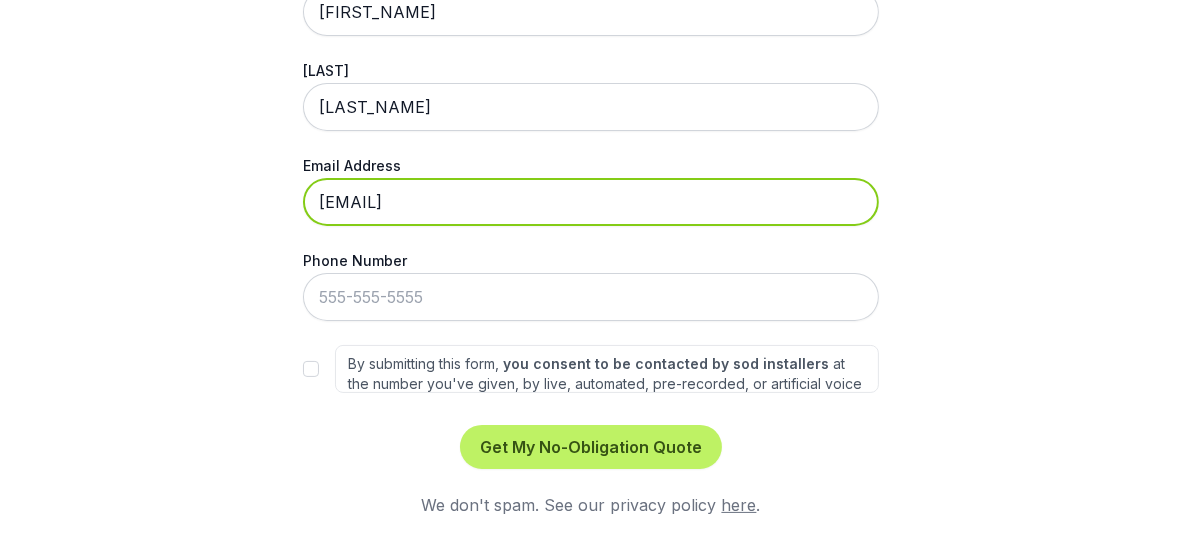 scroll, scrollTop: 634, scrollLeft: 0, axis: vertical 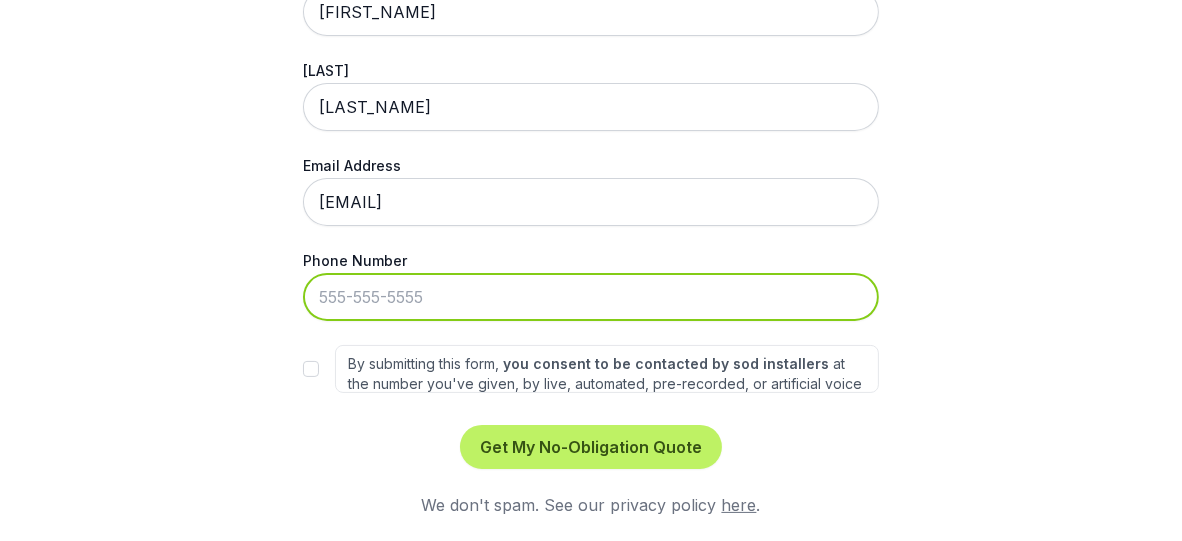 click on "Phone Number" at bounding box center [591, 297] 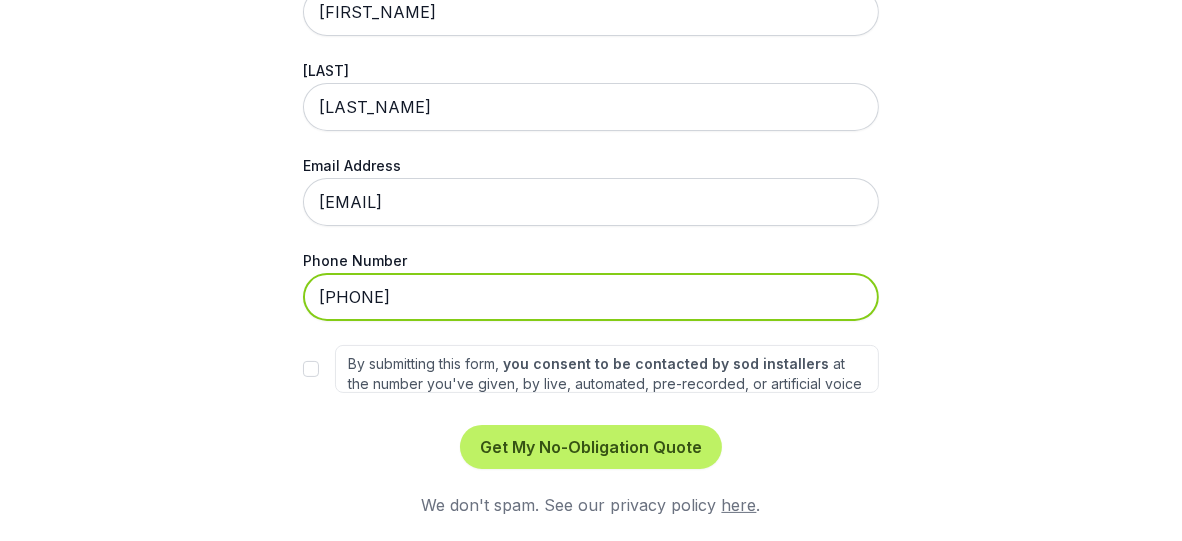 scroll, scrollTop: 634, scrollLeft: 0, axis: vertical 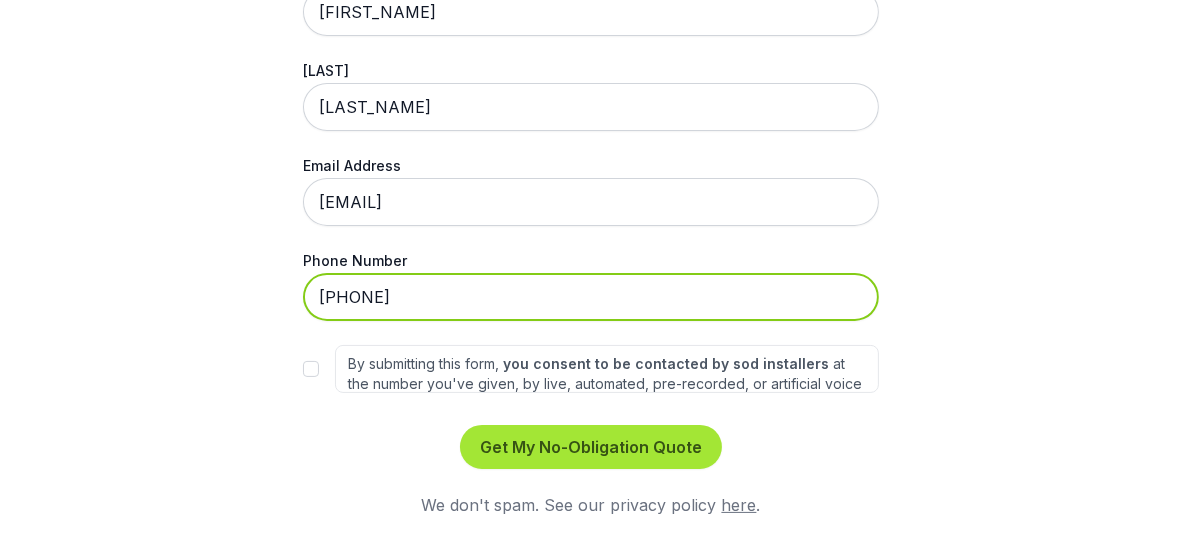 type on "[PHONE]" 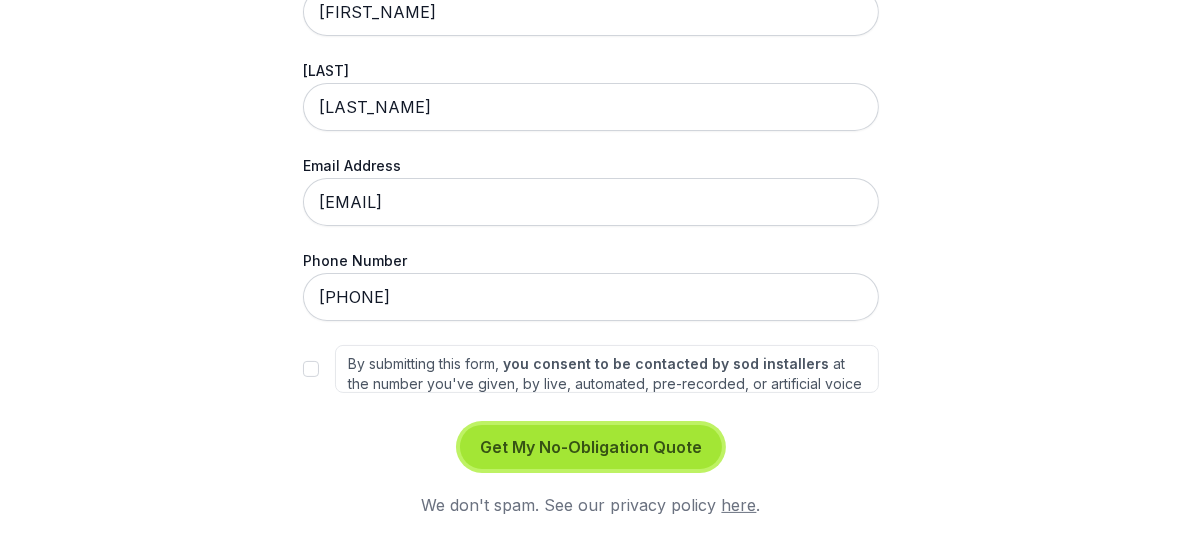 click on "Get My No-Obligation Quote" at bounding box center (591, 447) 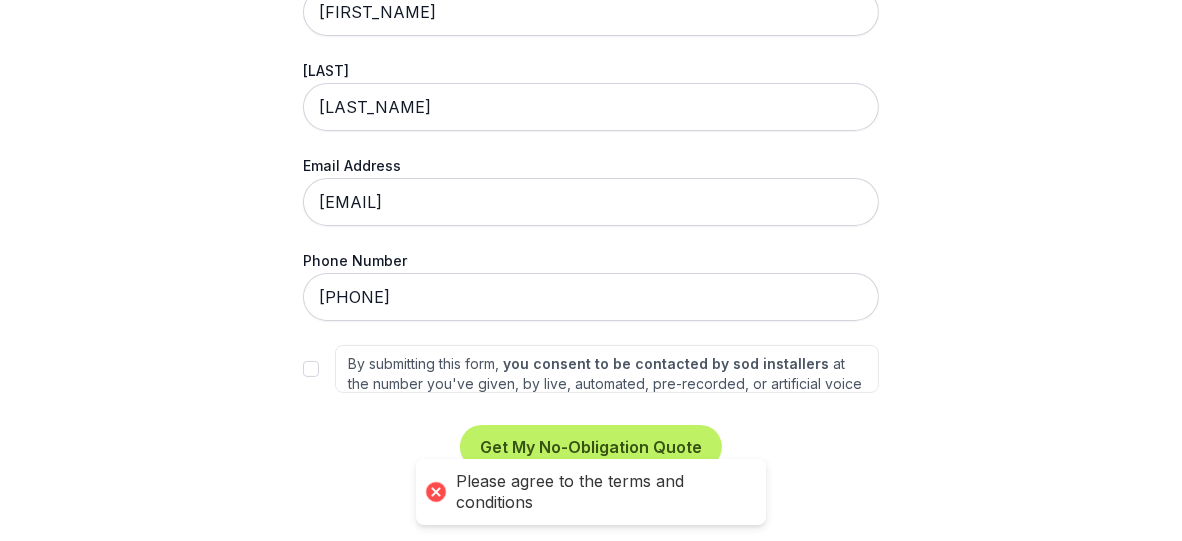click on "here" at bounding box center (739, 505) 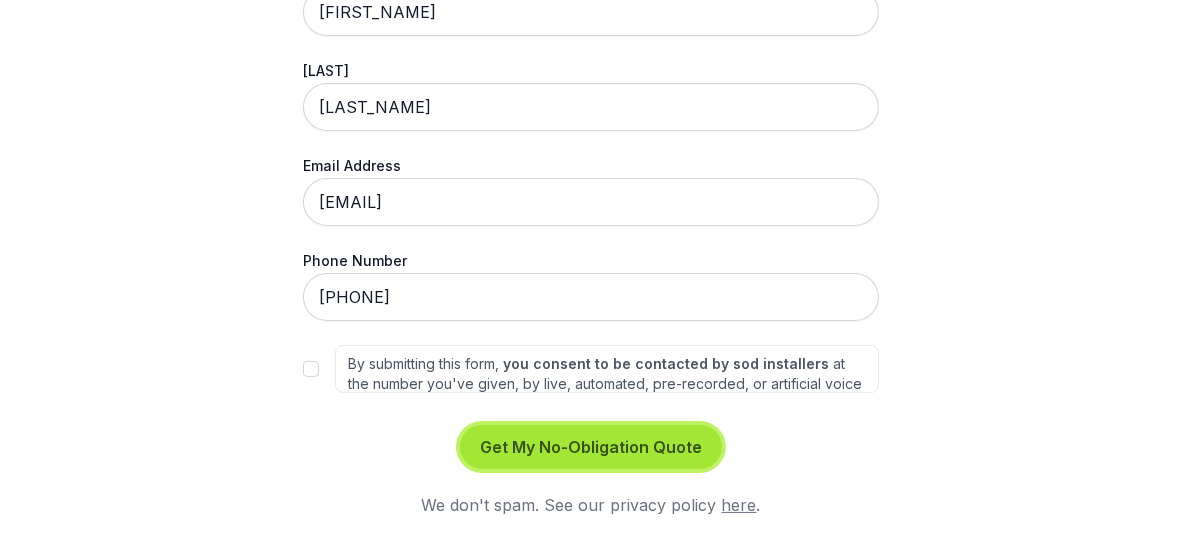 click on "Get My No-Obligation Quote" at bounding box center (591, 447) 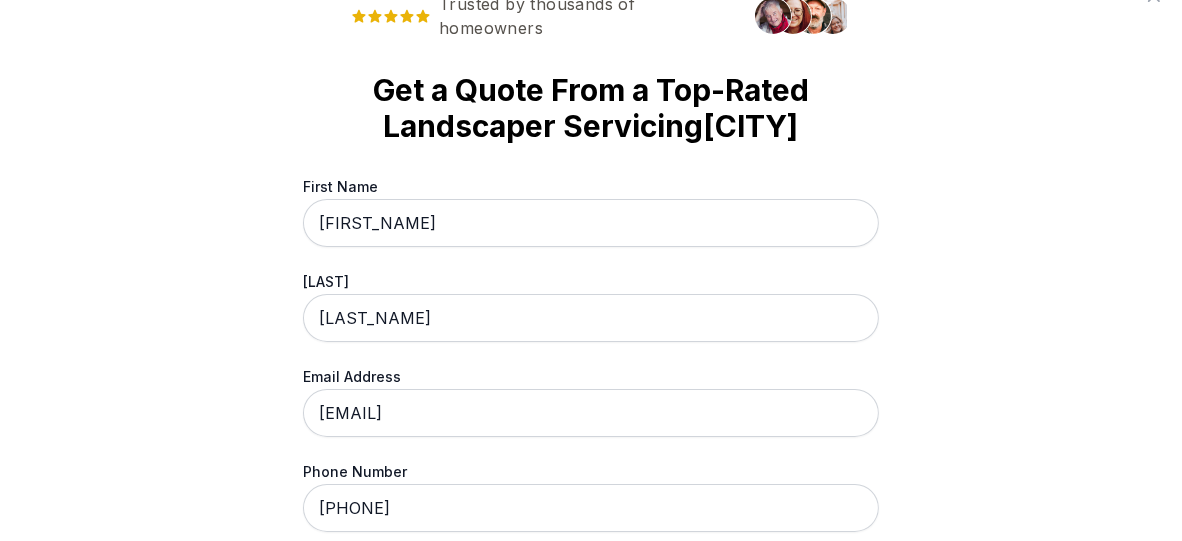 scroll, scrollTop: 0, scrollLeft: 0, axis: both 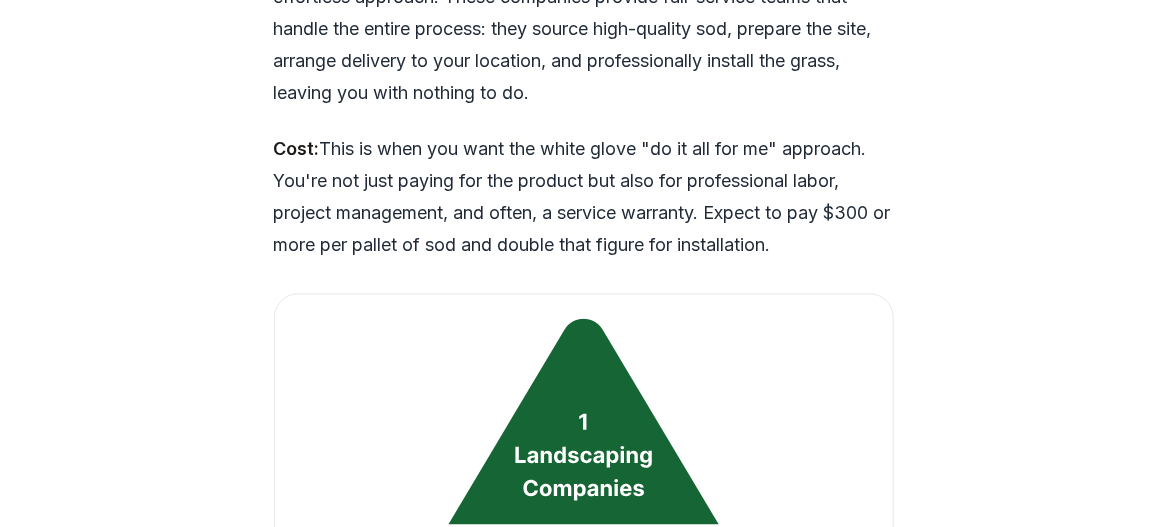 click on "august" at bounding box center (192, -1768) 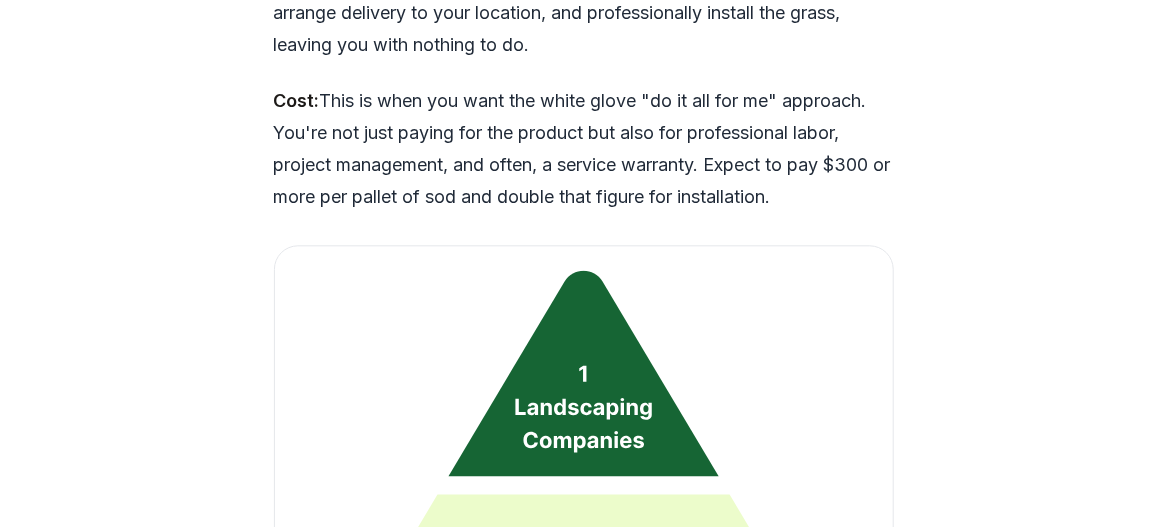 click on "[MONTH]" at bounding box center (284, -1816) 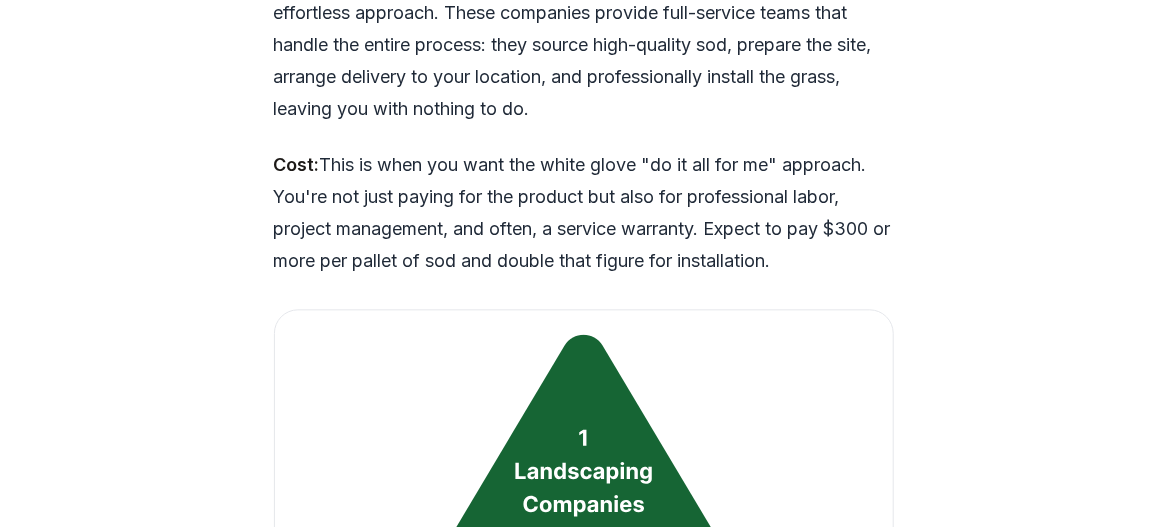 click on "october" at bounding box center (377, -1752) 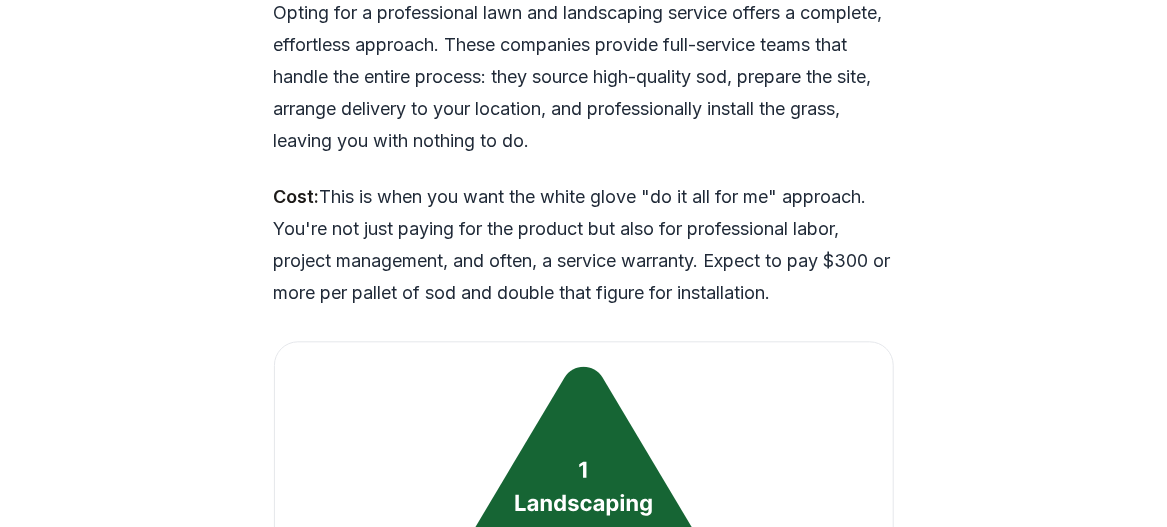 scroll, scrollTop: 4848, scrollLeft: 0, axis: vertical 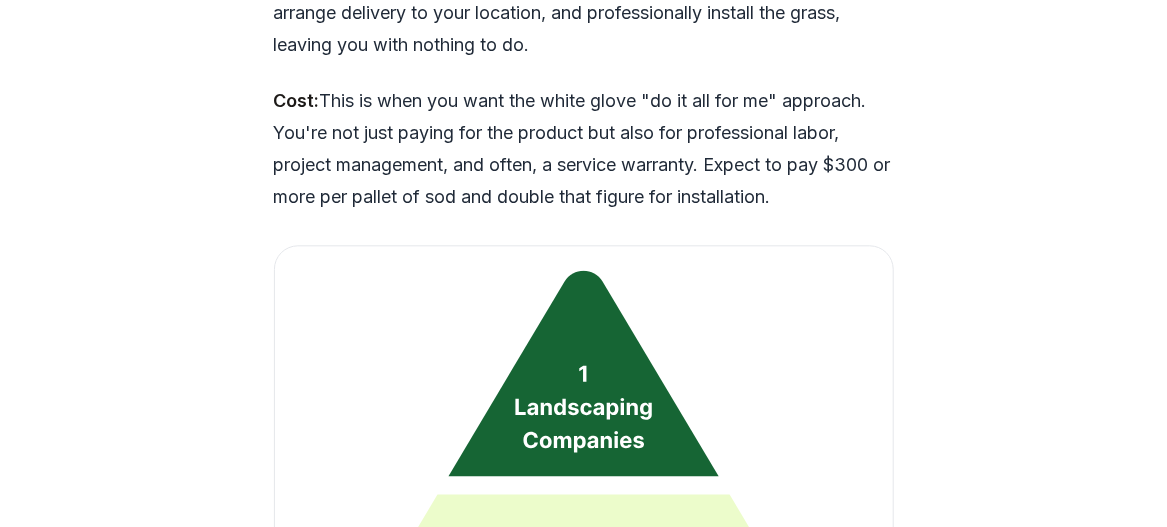 click on "july" at bounding box center (100, -1816) 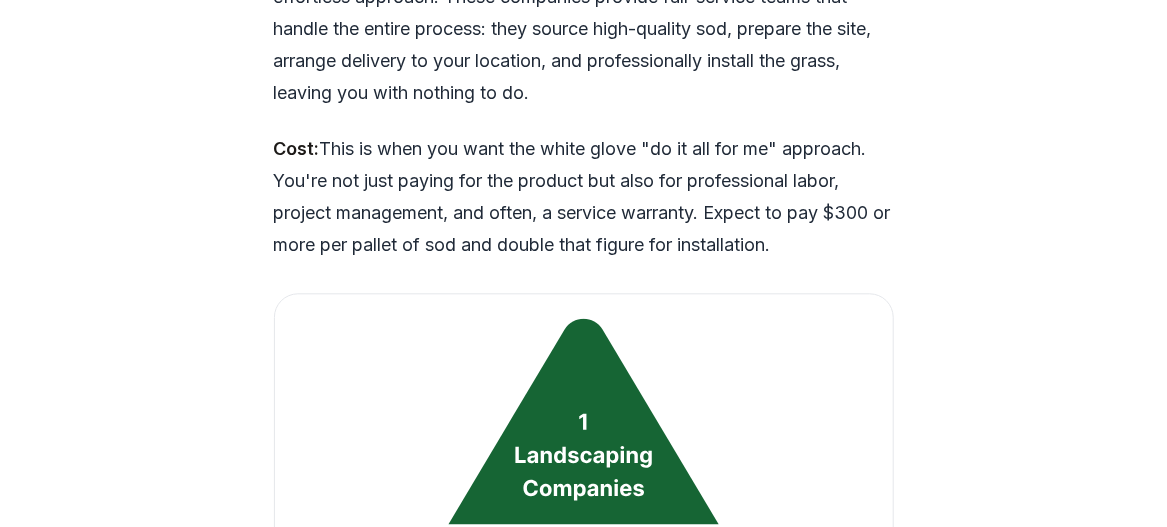 click on "august" at bounding box center (192, -1768) 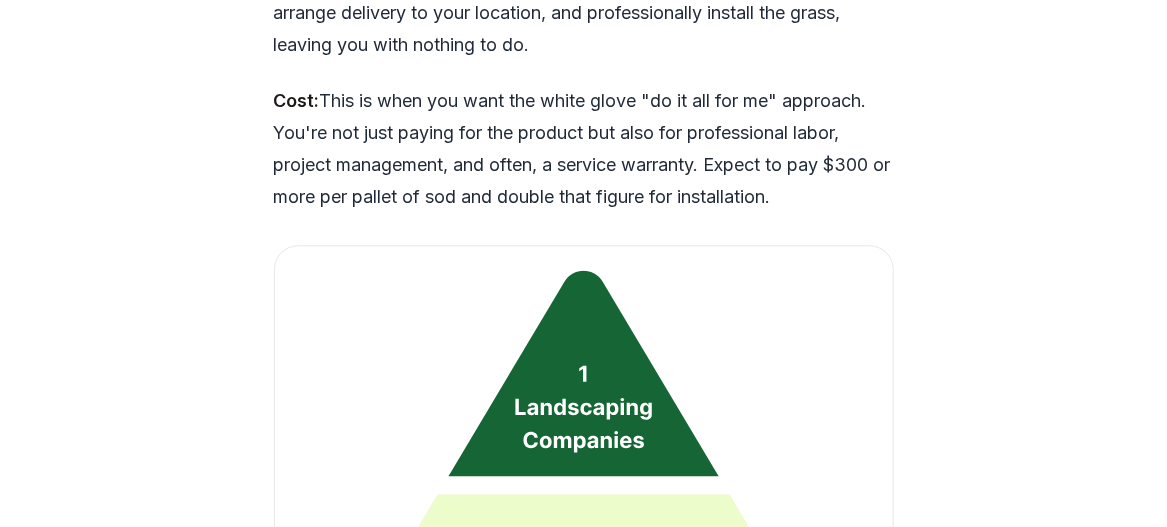 click on "september" at bounding box center (284, -1816) 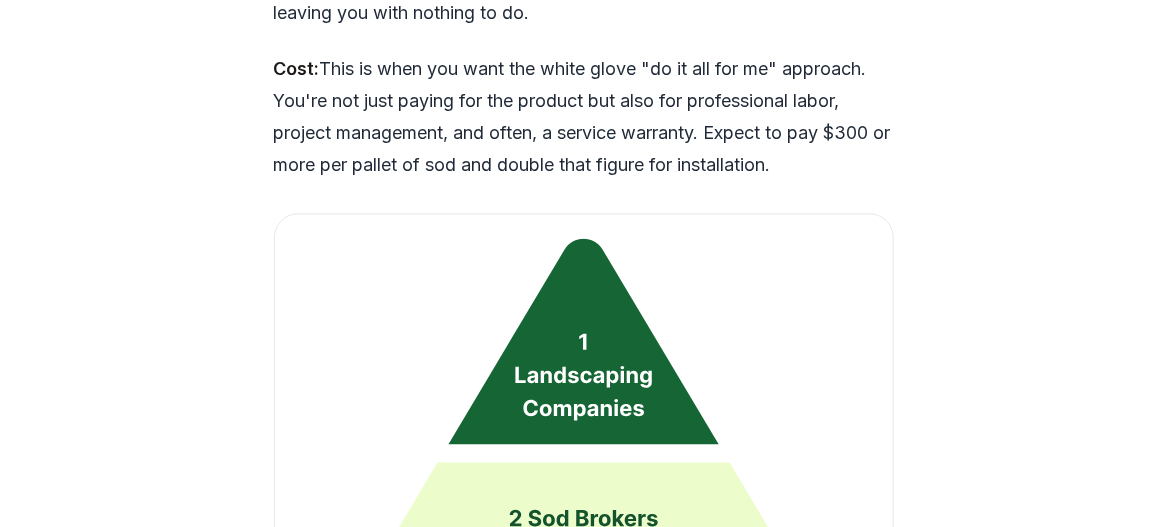 scroll, scrollTop: 4752, scrollLeft: 0, axis: vertical 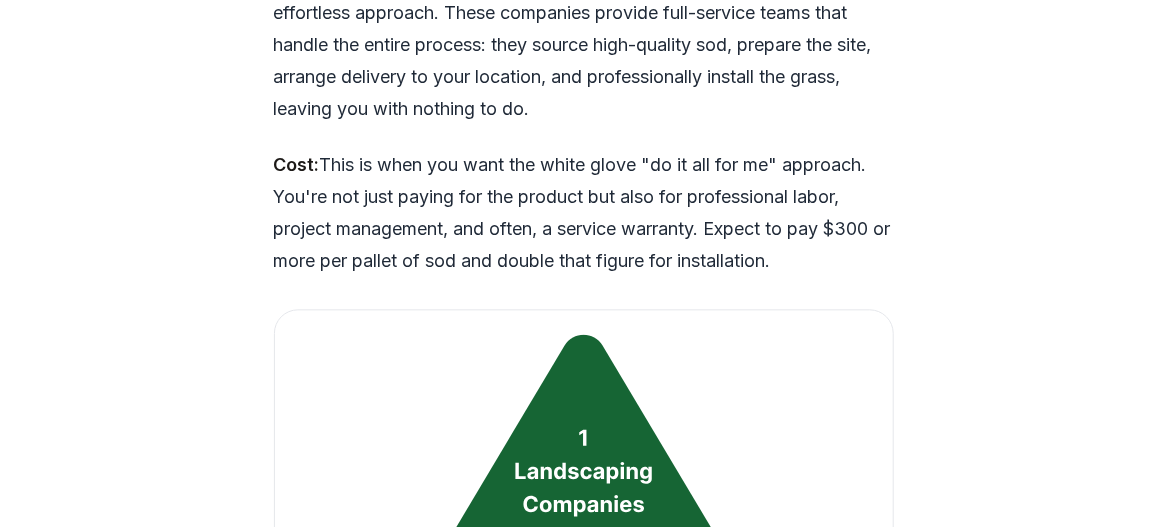 click on "[MONTH]" at bounding box center [377, -1752] 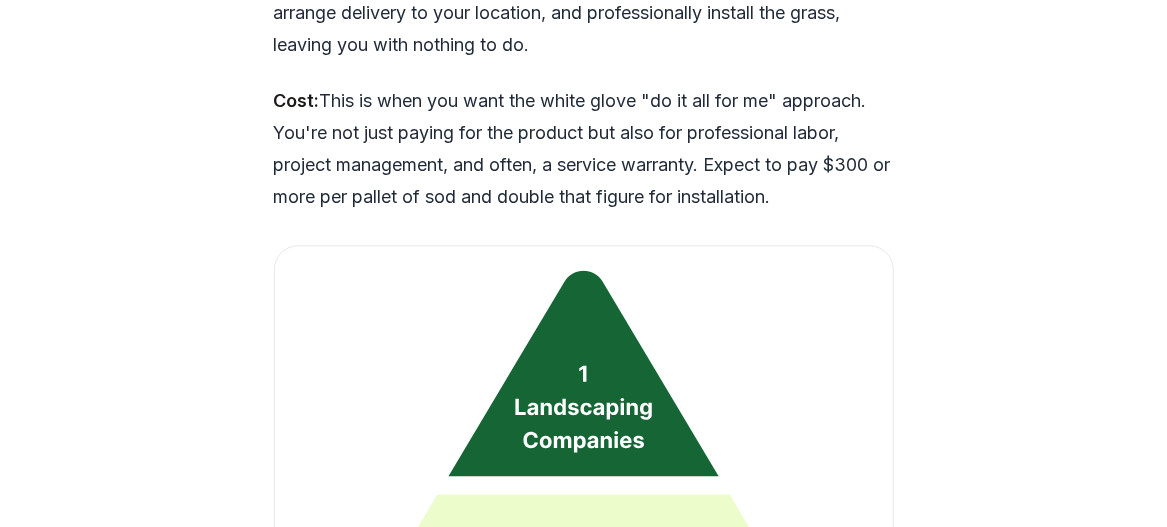click on "[MONTH]" at bounding box center (100, -1816) 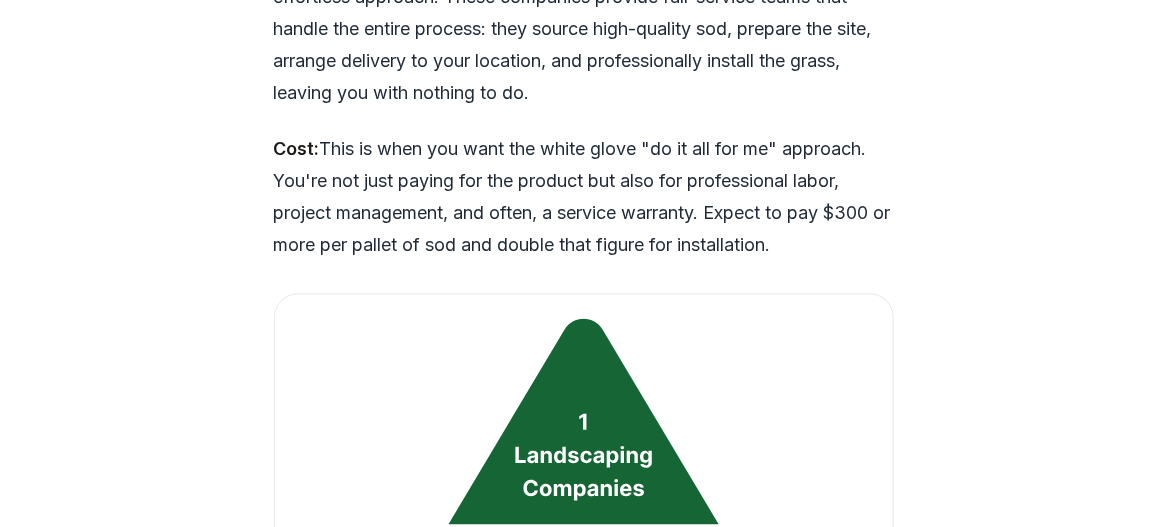 click on "[MONTH]" at bounding box center [282, -1768] 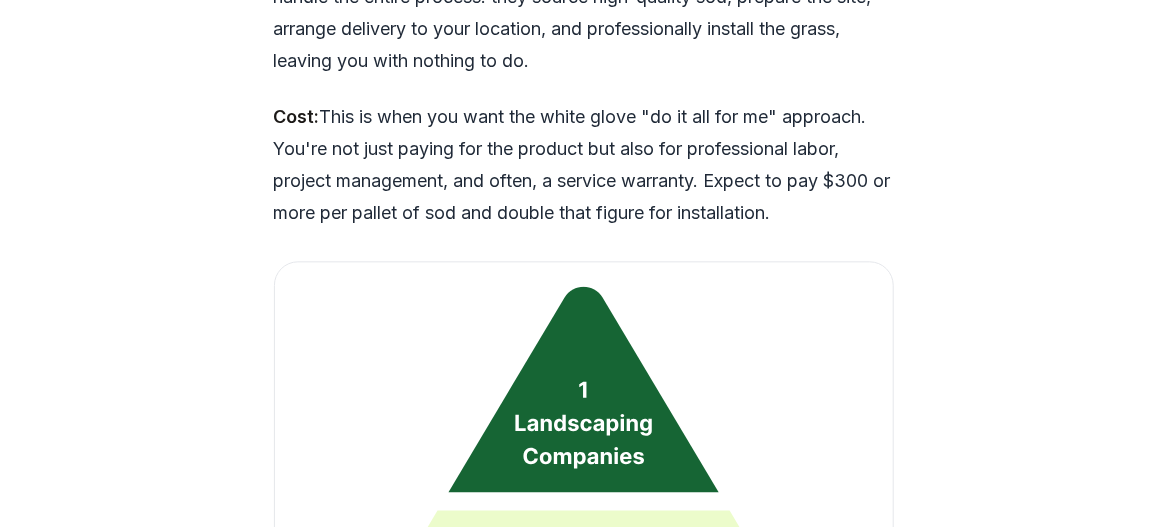 scroll, scrollTop: 4752, scrollLeft: 0, axis: vertical 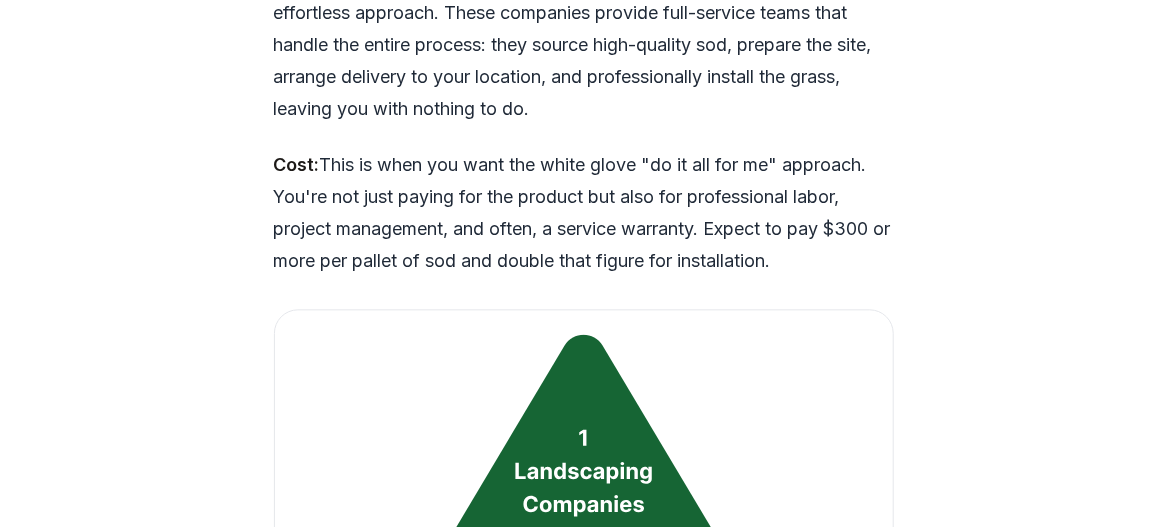 click on "[MONTH]" at bounding box center (377, -1752) 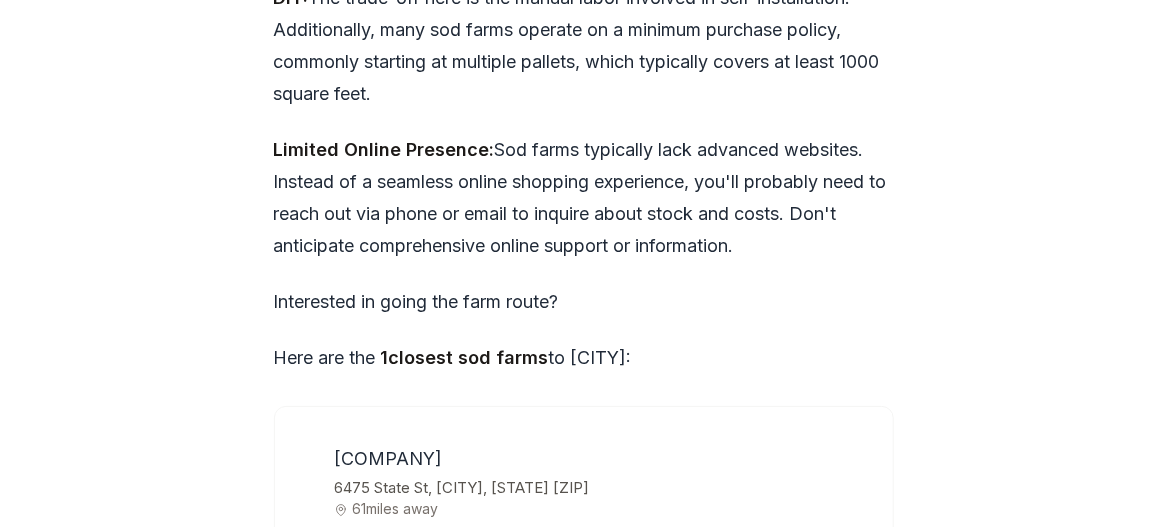 scroll, scrollTop: 6152, scrollLeft: 0, axis: vertical 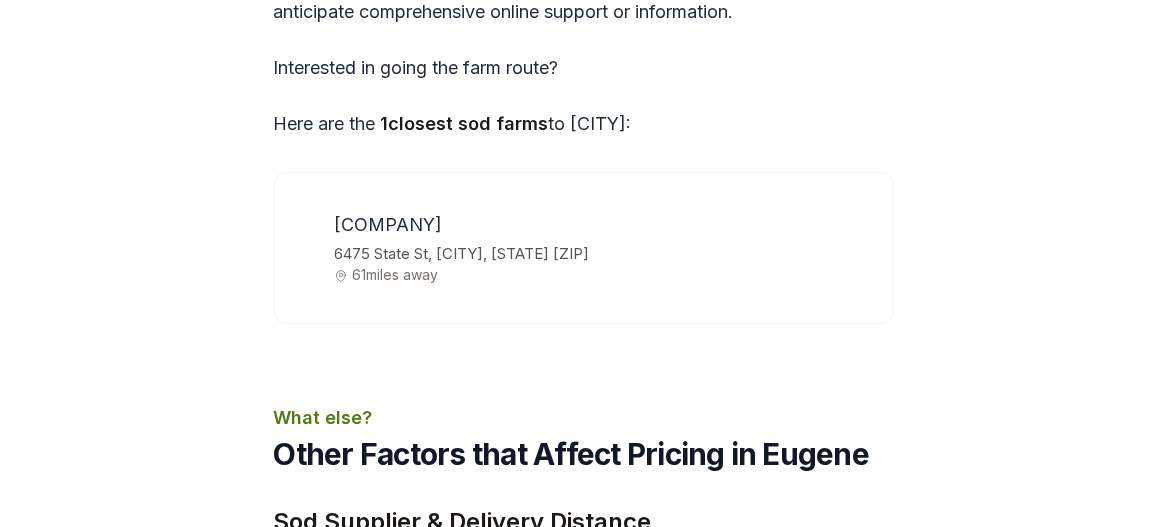 click on "Learn More →" at bounding box center (843, -2440) 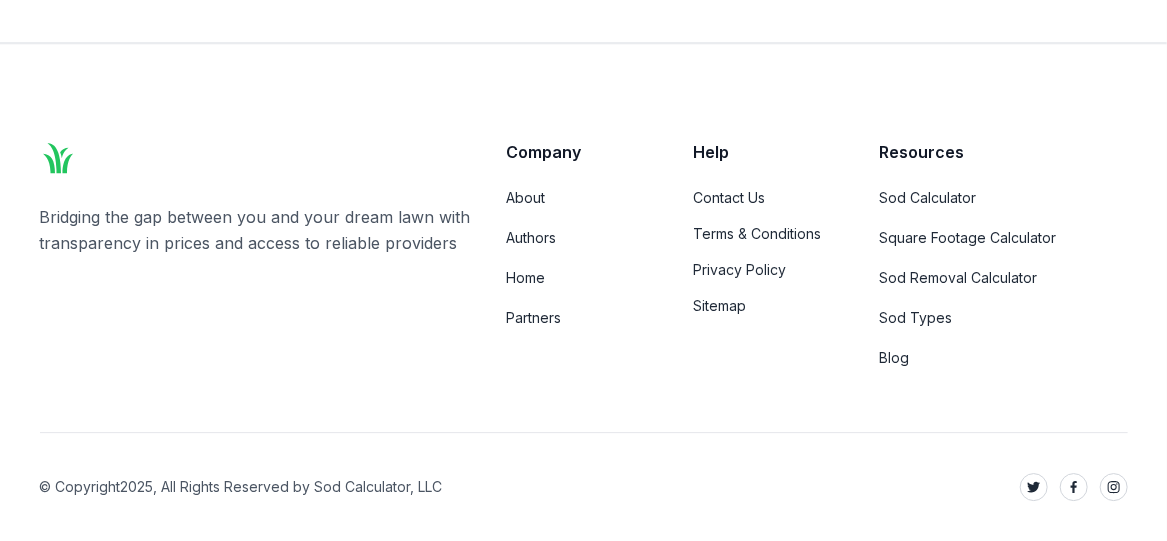 scroll, scrollTop: 27766, scrollLeft: 0, axis: vertical 